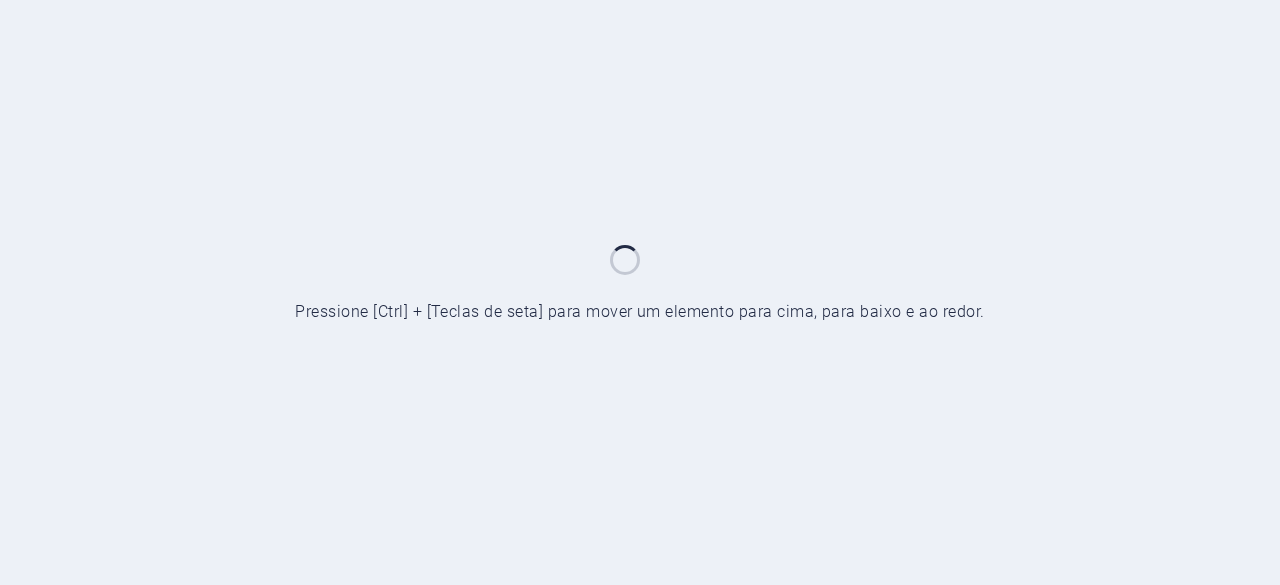 scroll, scrollTop: 0, scrollLeft: 0, axis: both 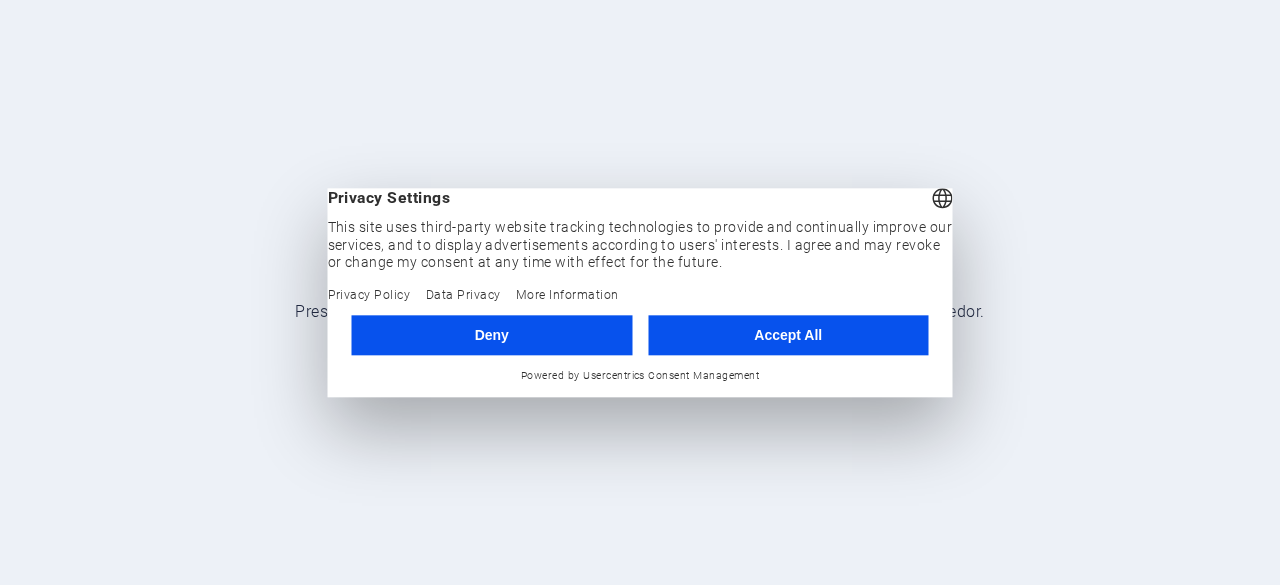 click on "Accept All" at bounding box center [788, 335] 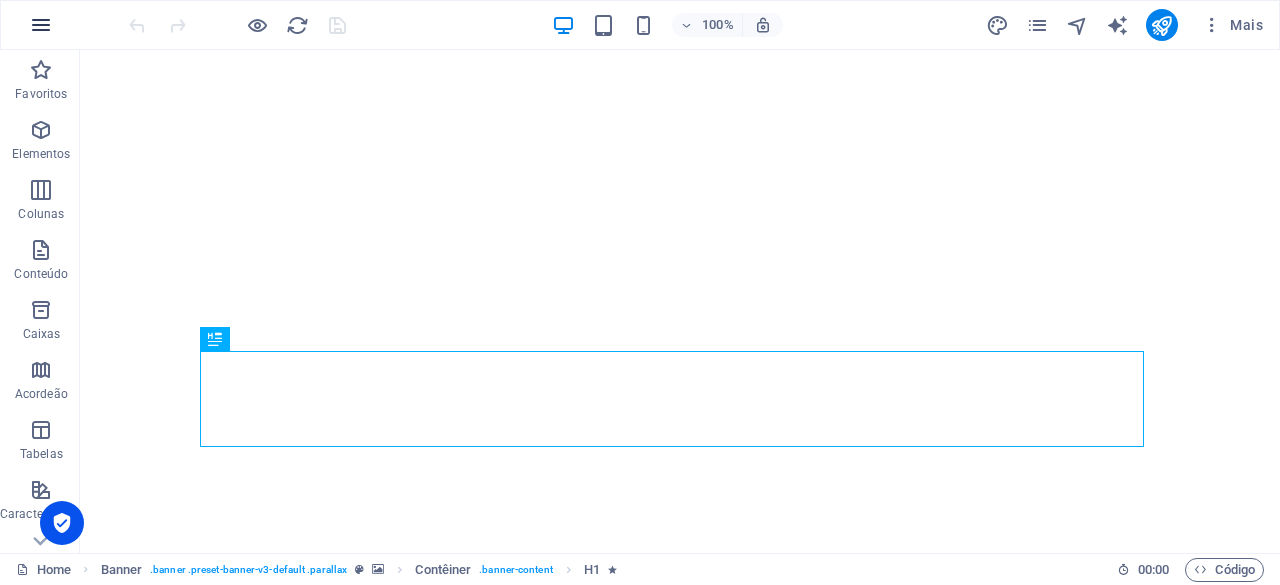 click at bounding box center [41, 25] 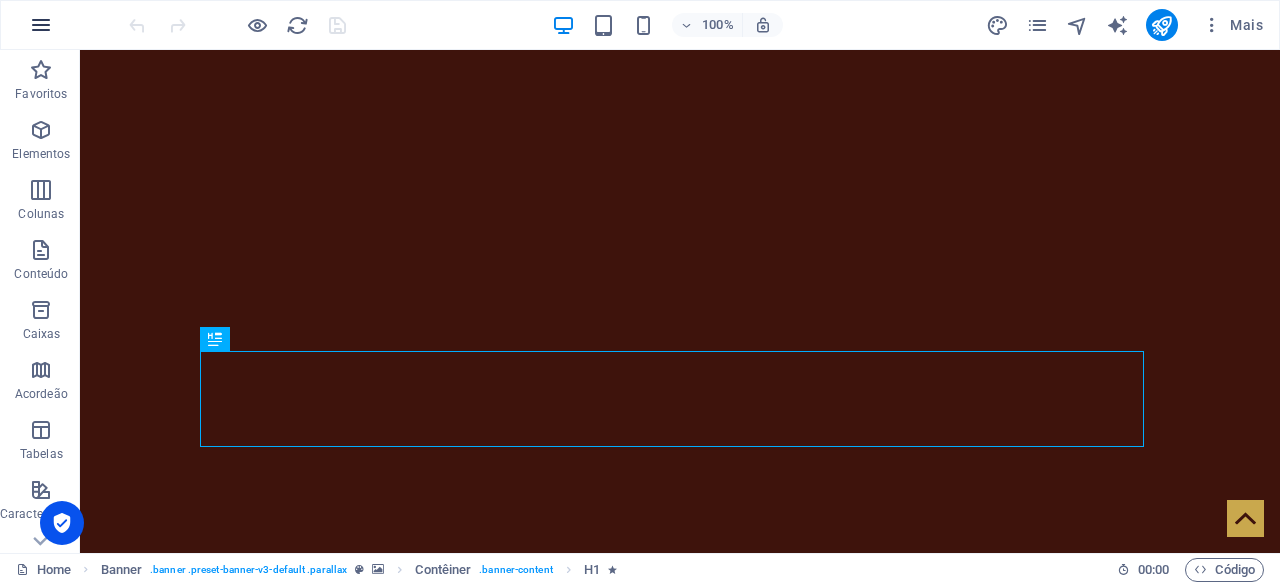 scroll, scrollTop: 0, scrollLeft: 0, axis: both 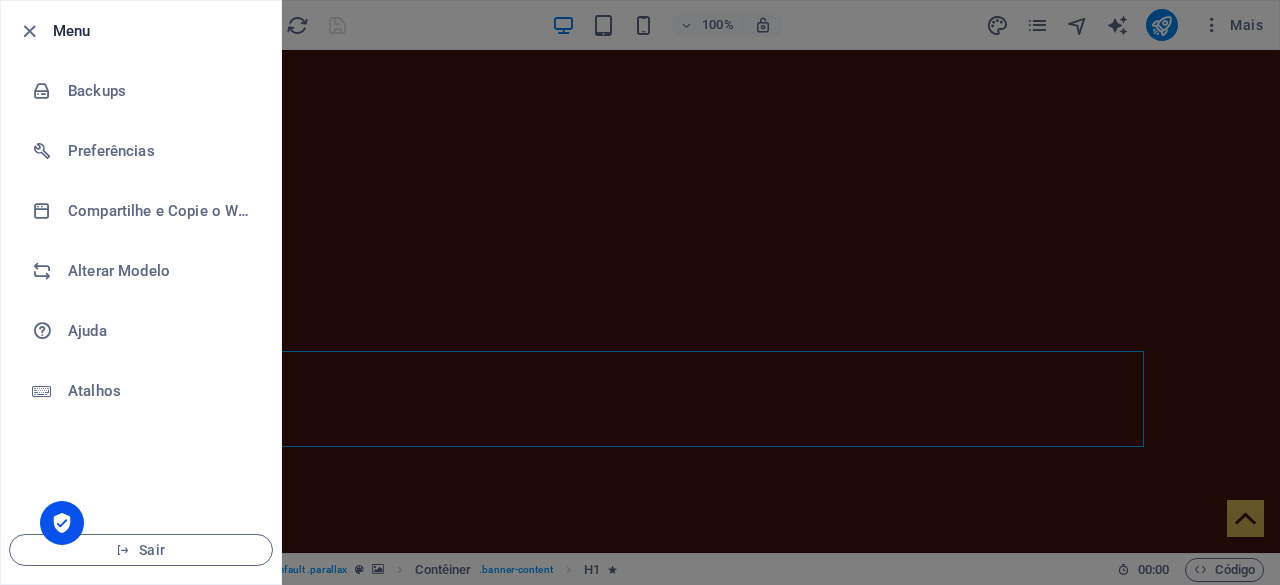 click at bounding box center (640, 292) 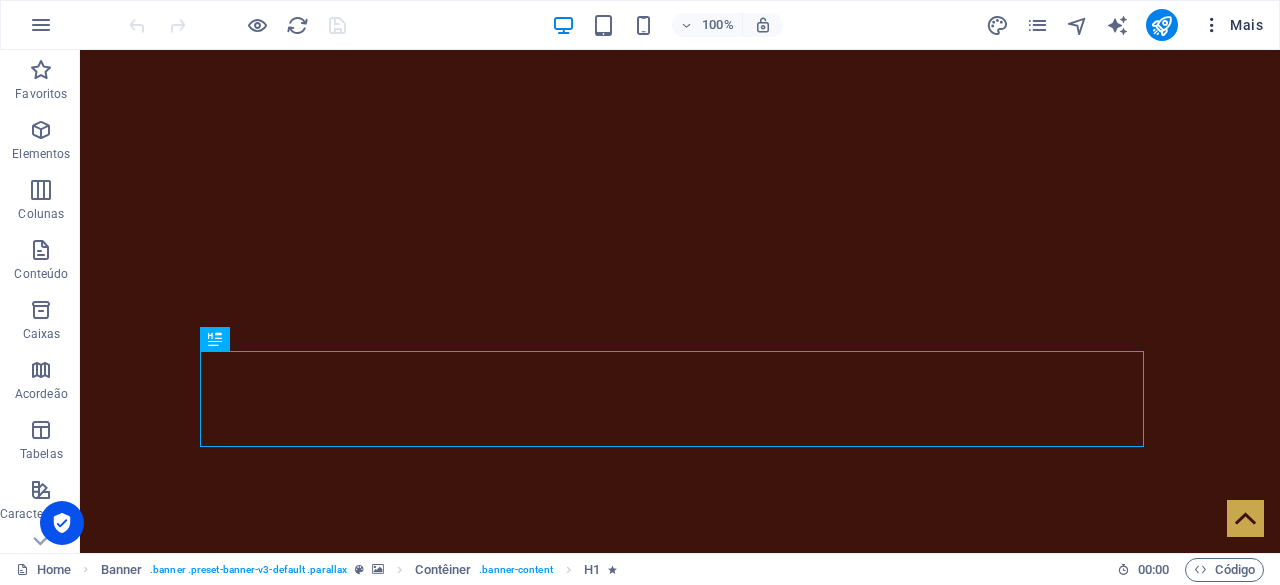 click at bounding box center (1212, 25) 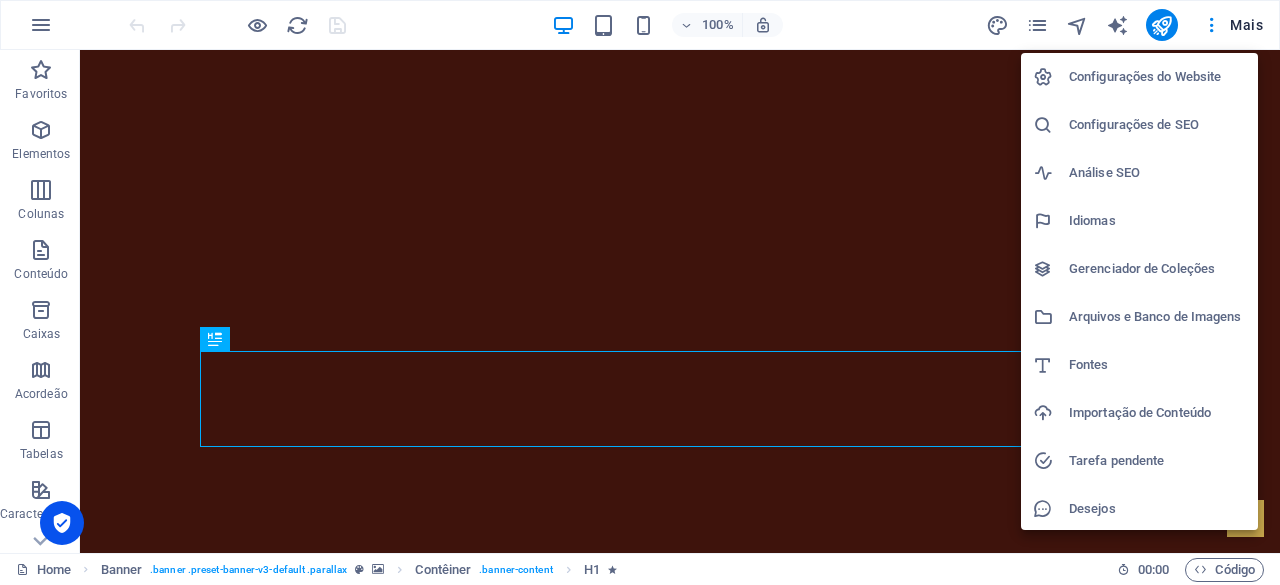 click at bounding box center [640, 292] 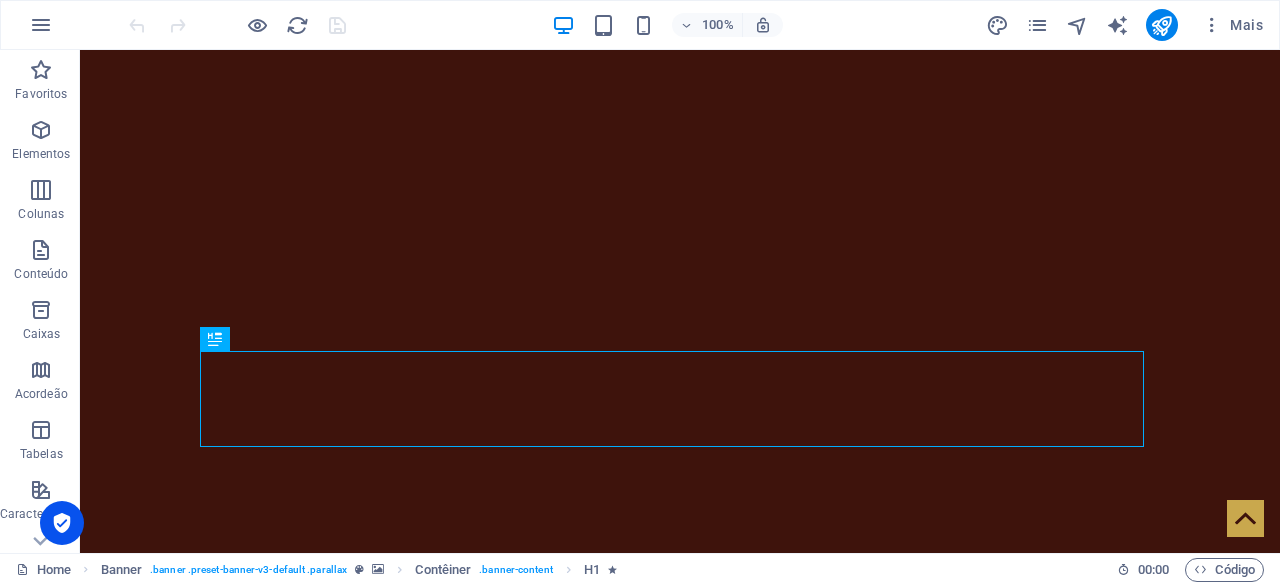 click on "Mais" at bounding box center (1232, 25) 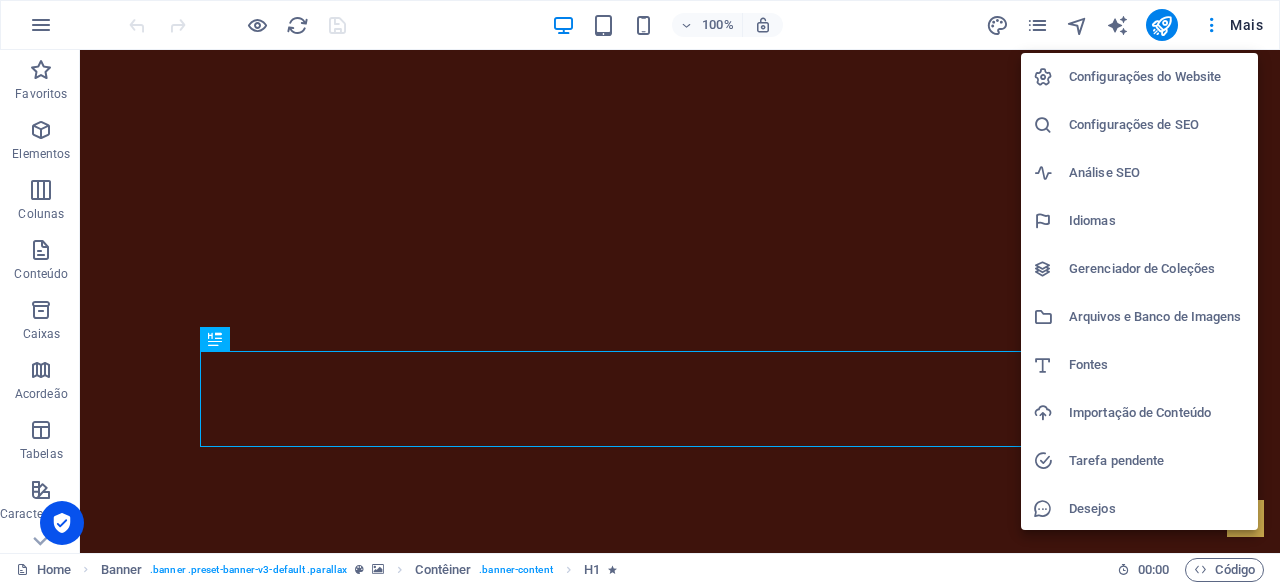 click at bounding box center (640, 292) 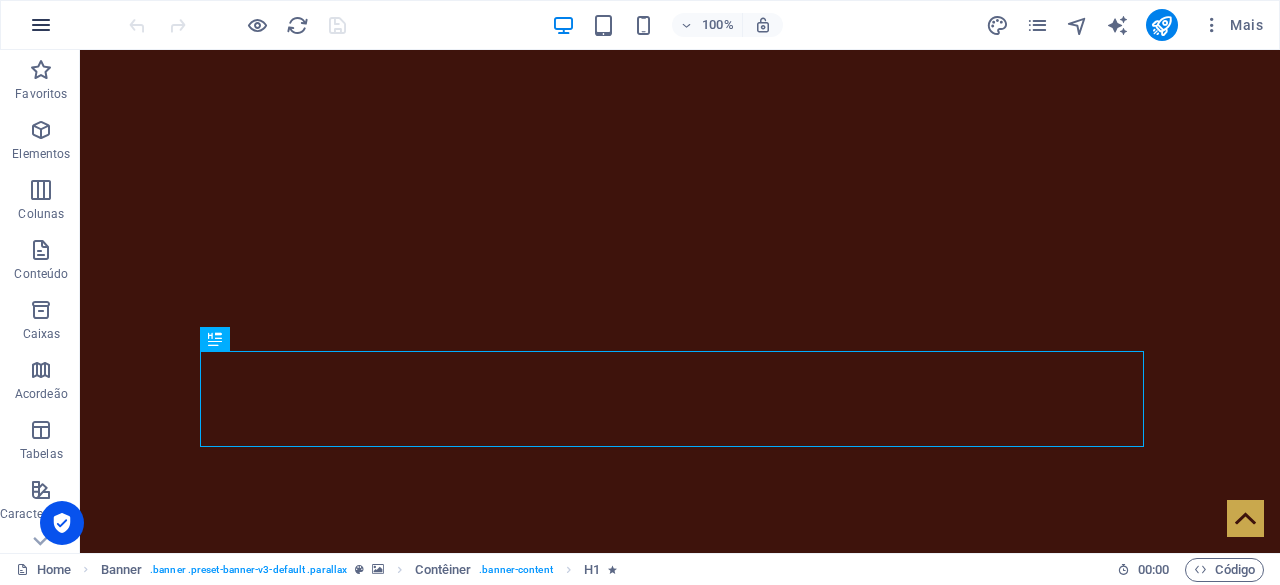 click at bounding box center (41, 25) 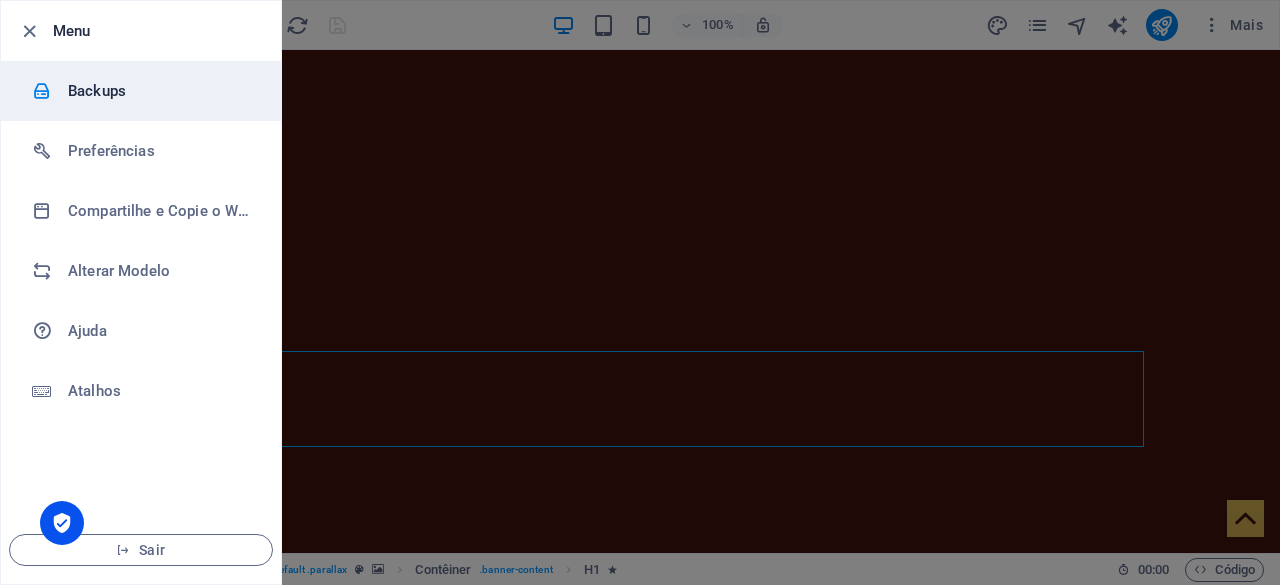 click on "Backups" at bounding box center [160, 91] 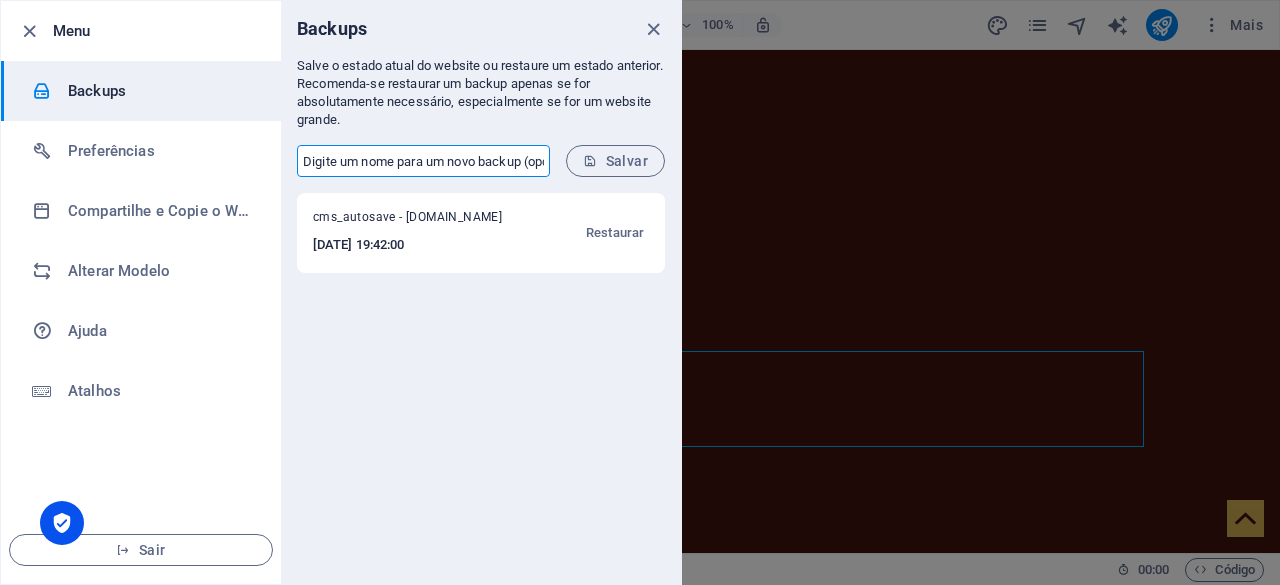 click at bounding box center [423, 161] 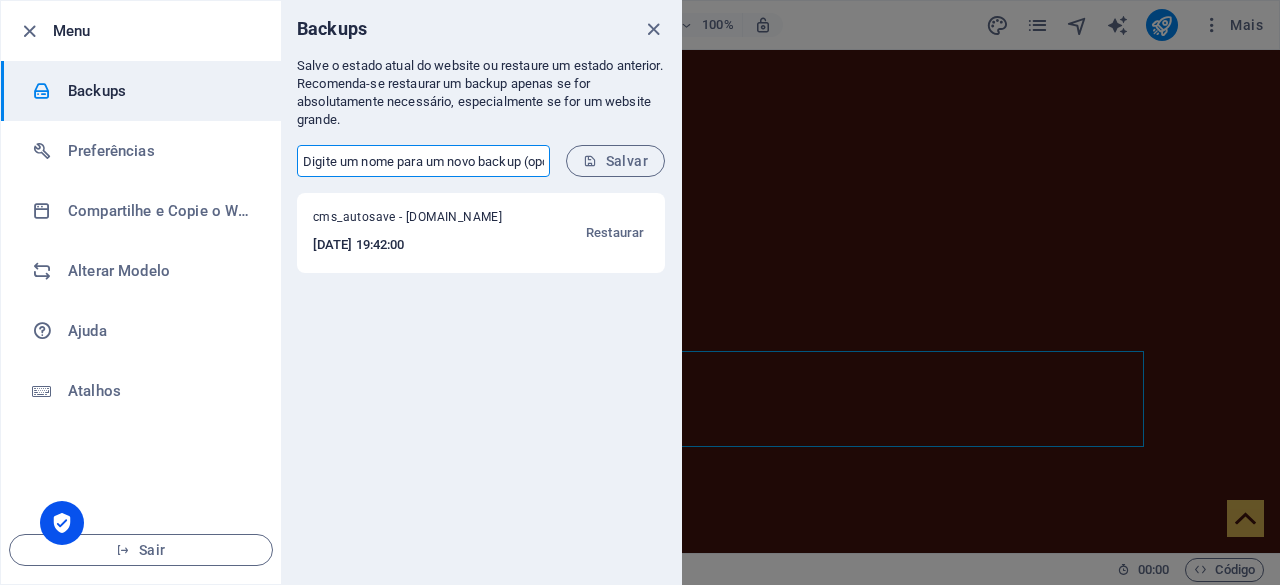 click at bounding box center (423, 161) 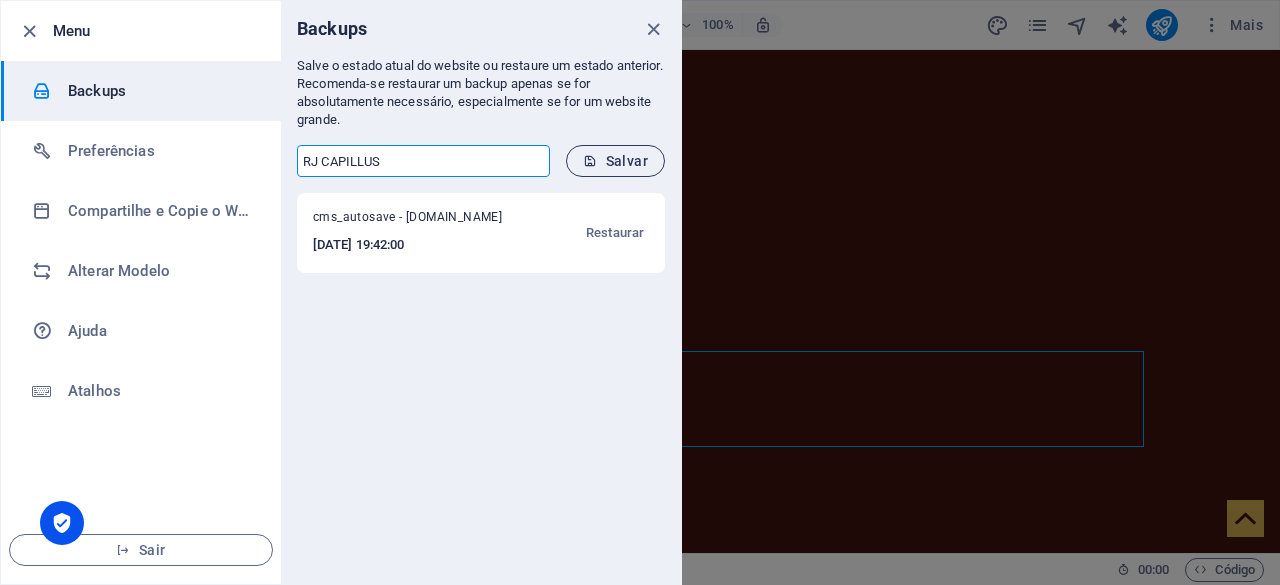 type on "RJ CAPILLUS" 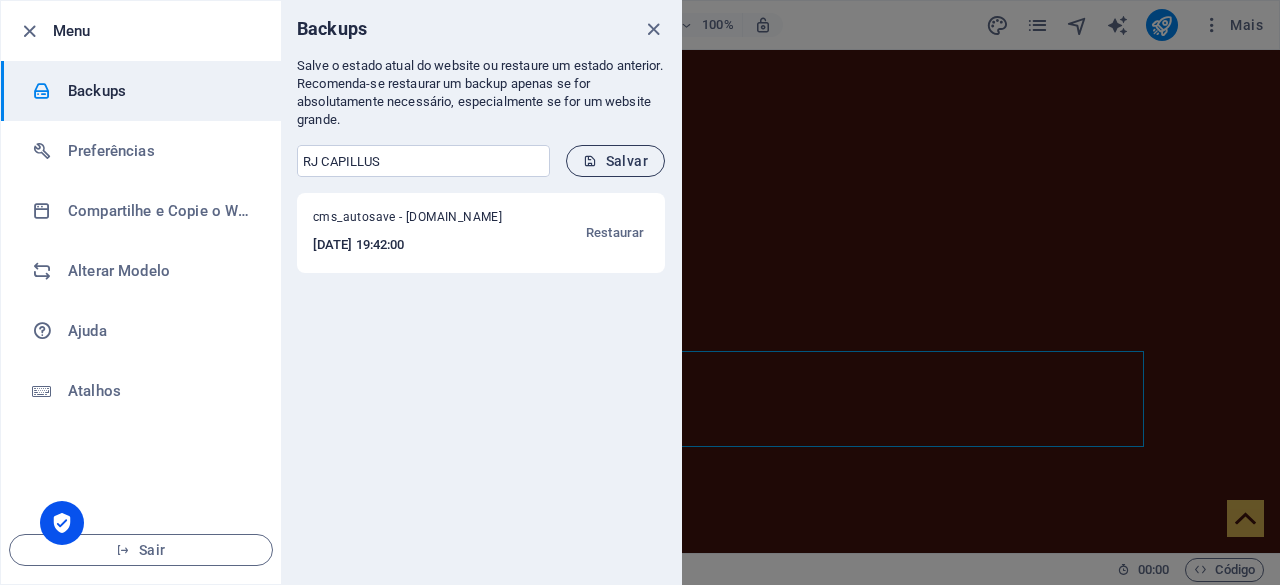click on "Salvar" at bounding box center (615, 161) 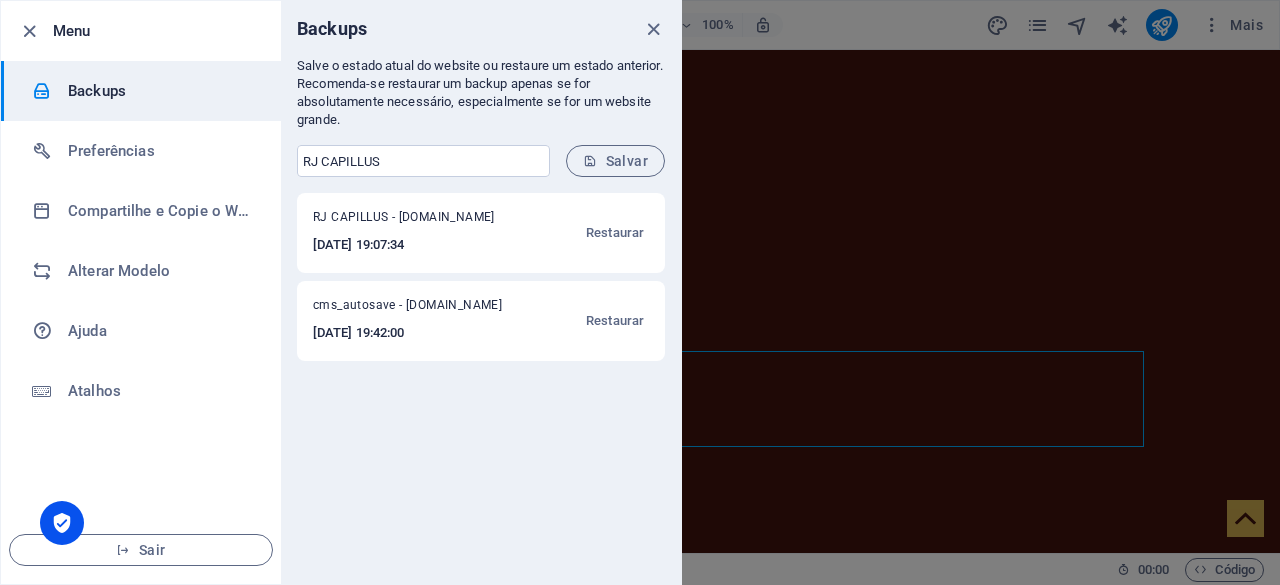 click on "RJ CAPILLUS - [DOMAIN_NAME]" at bounding box center [415, 221] 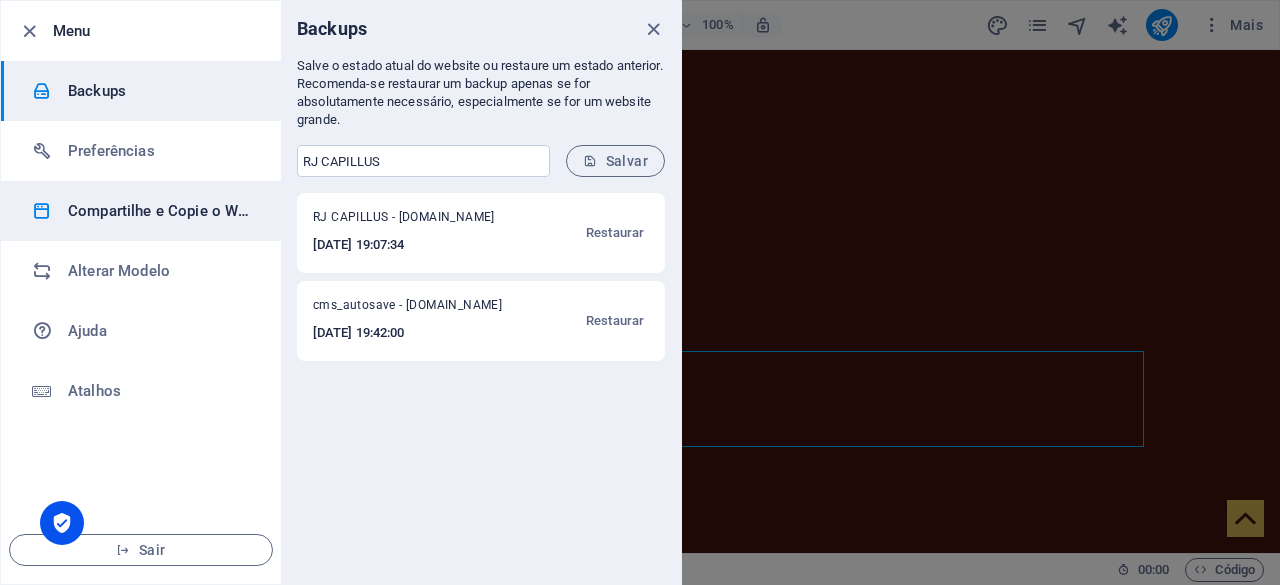 click on "Compartilhe e Copie o Website" at bounding box center (160, 211) 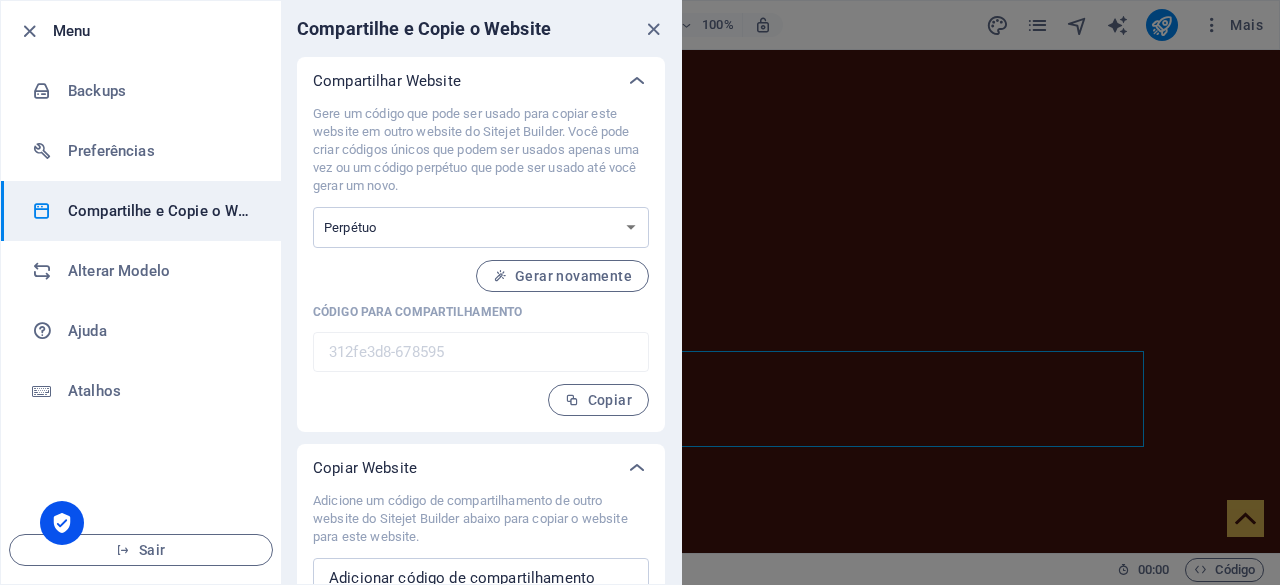 scroll, scrollTop: 73, scrollLeft: 0, axis: vertical 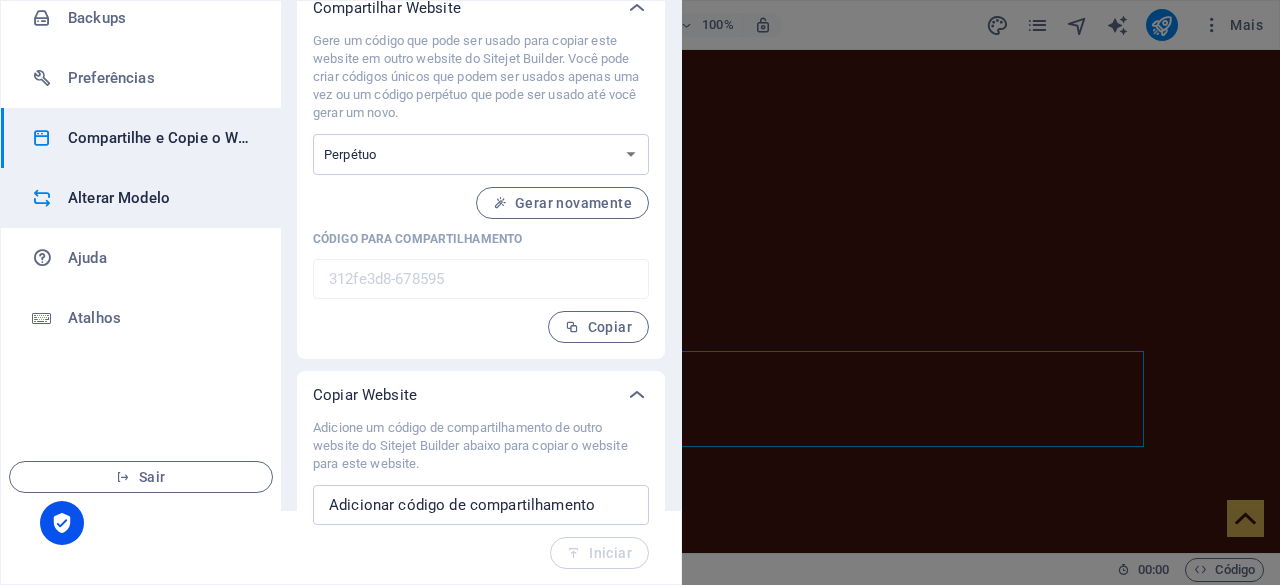 click on "Alterar Modelo" at bounding box center (160, 198) 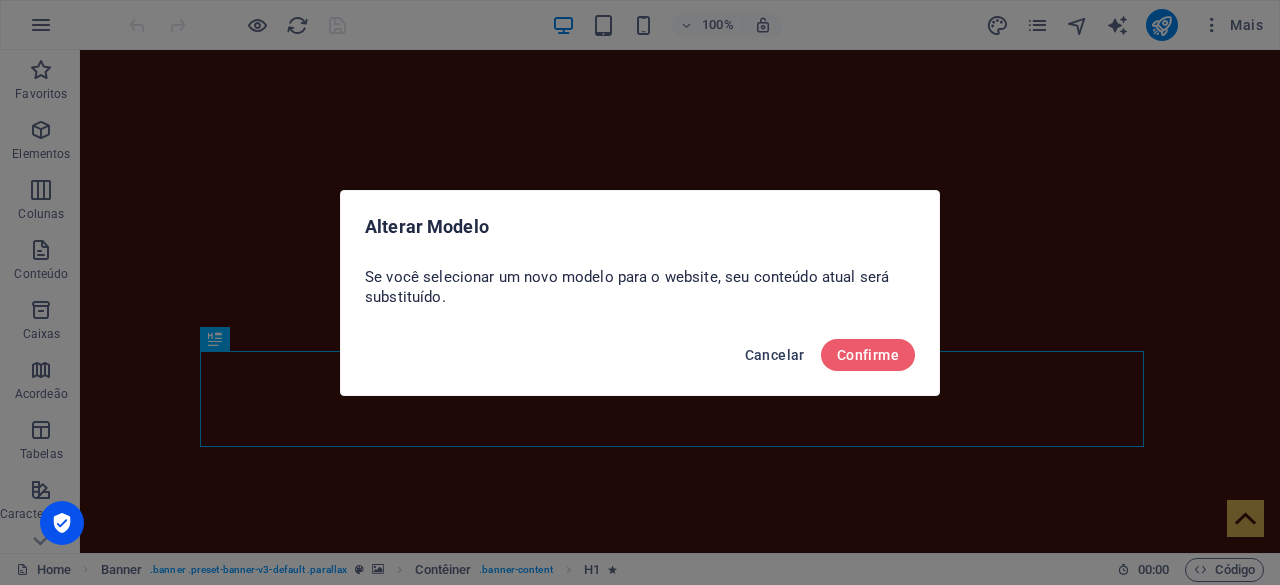 click on "Cancelar" at bounding box center [775, 355] 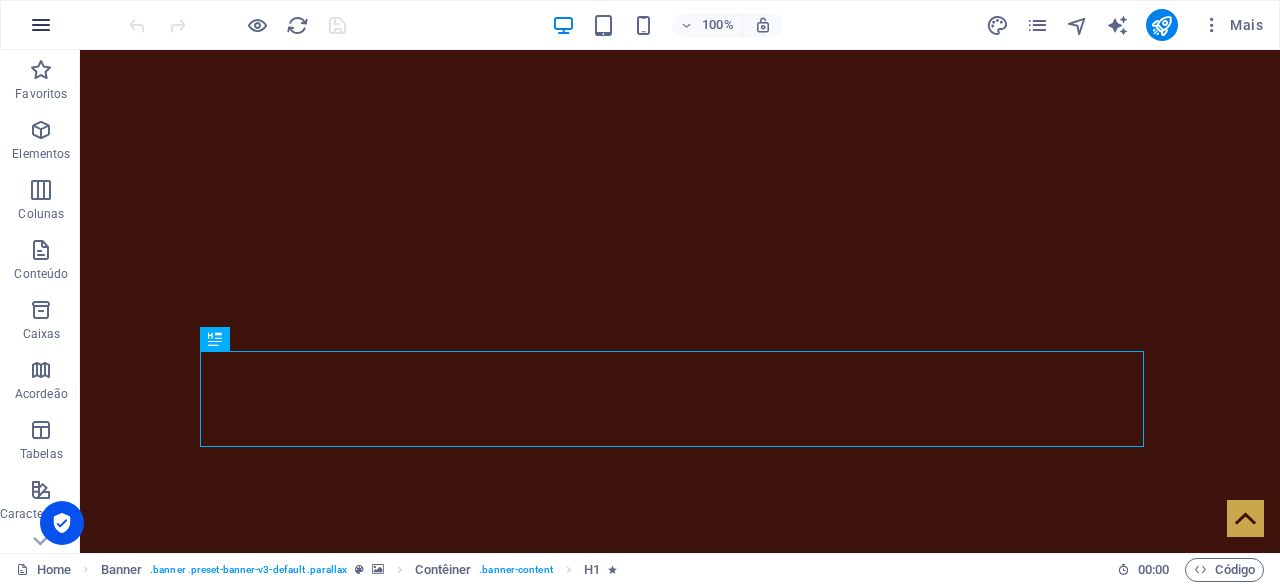 click at bounding box center [41, 25] 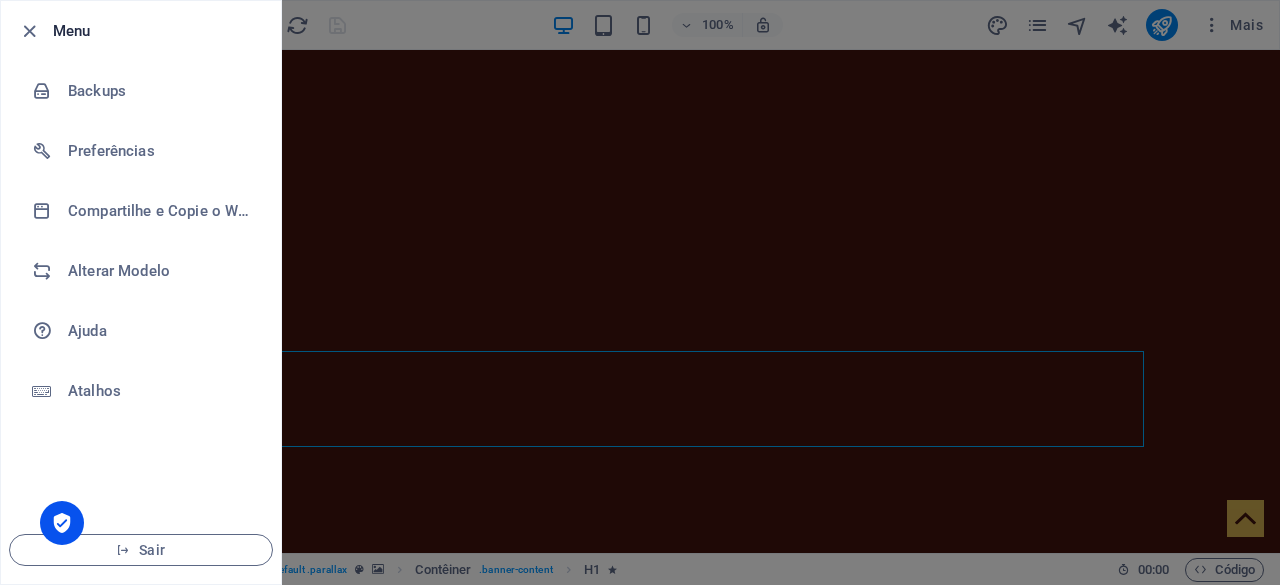 click at bounding box center [640, 292] 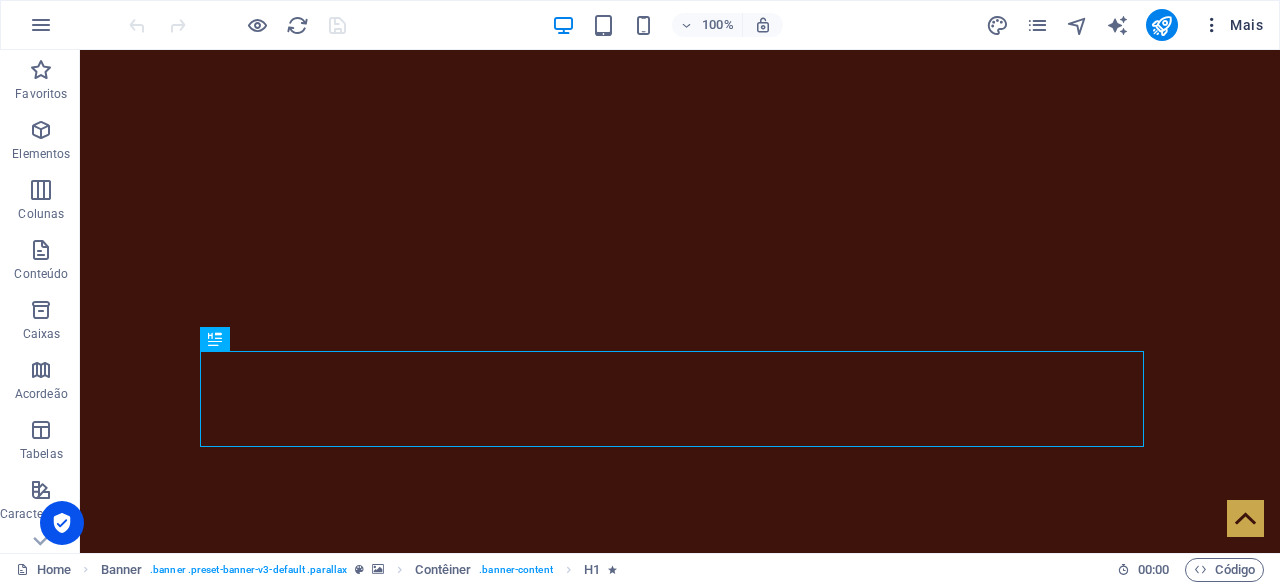 click at bounding box center (1212, 25) 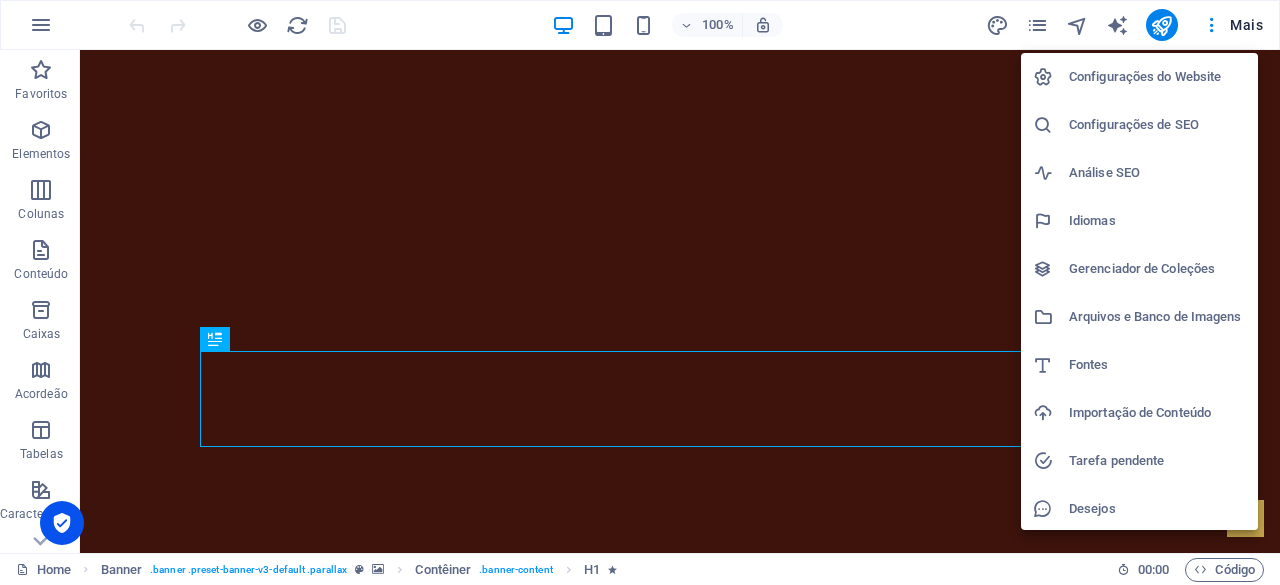 click on "Configurações do Website" at bounding box center (1139, 77) 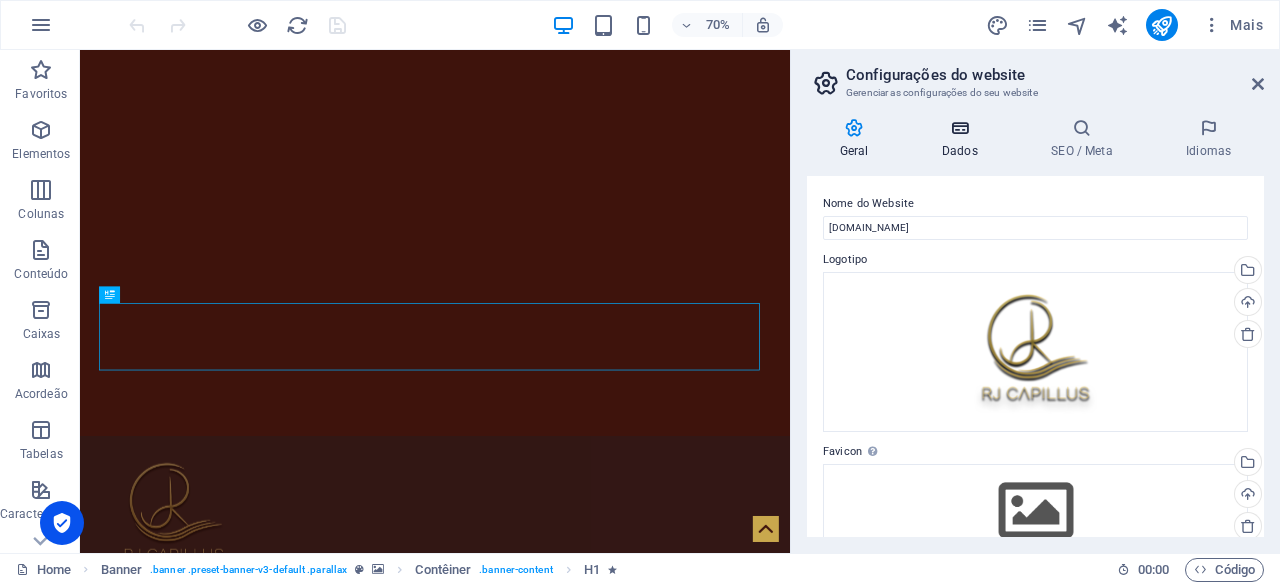 click on "Dados" at bounding box center [963, 139] 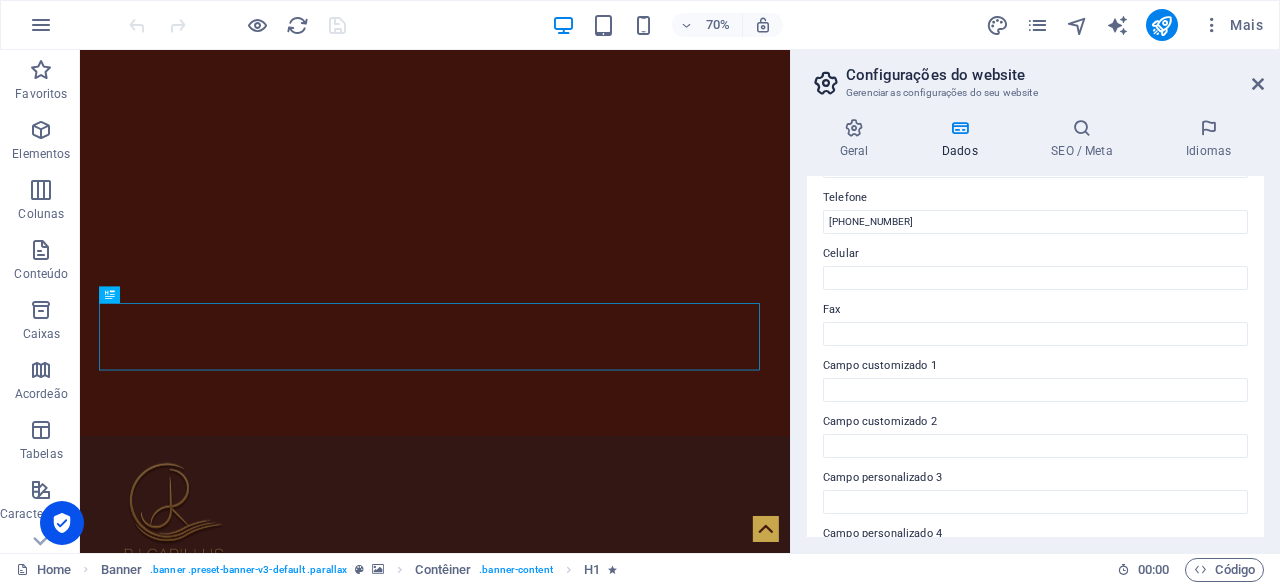 scroll, scrollTop: 599, scrollLeft: 0, axis: vertical 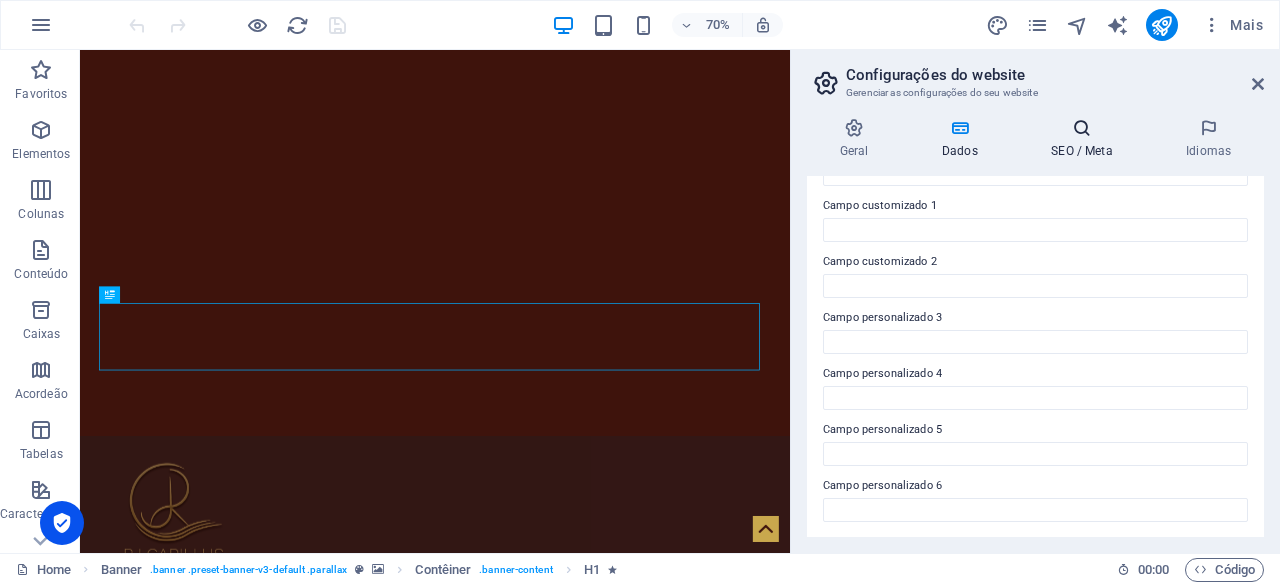 click at bounding box center [1082, 128] 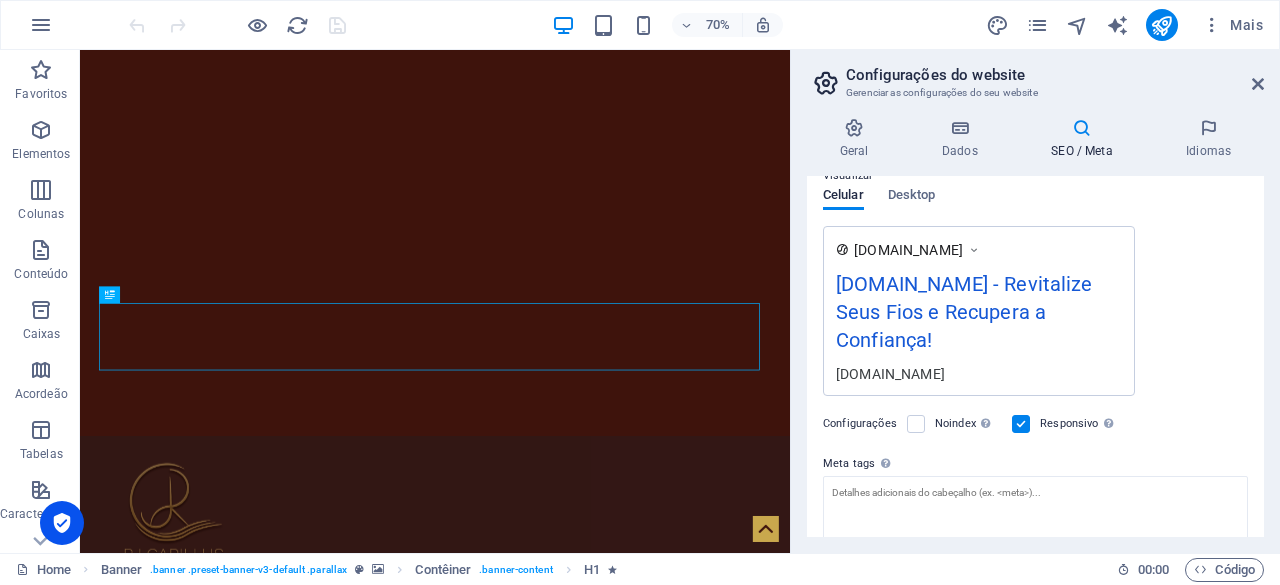 scroll, scrollTop: 294, scrollLeft: 0, axis: vertical 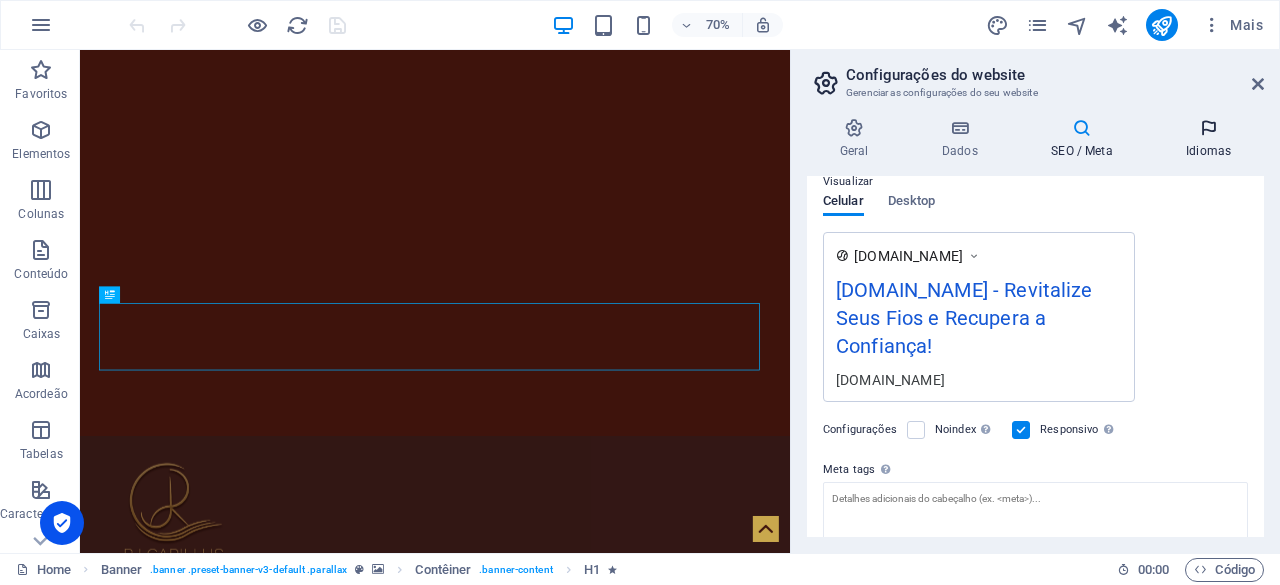 click at bounding box center (1208, 128) 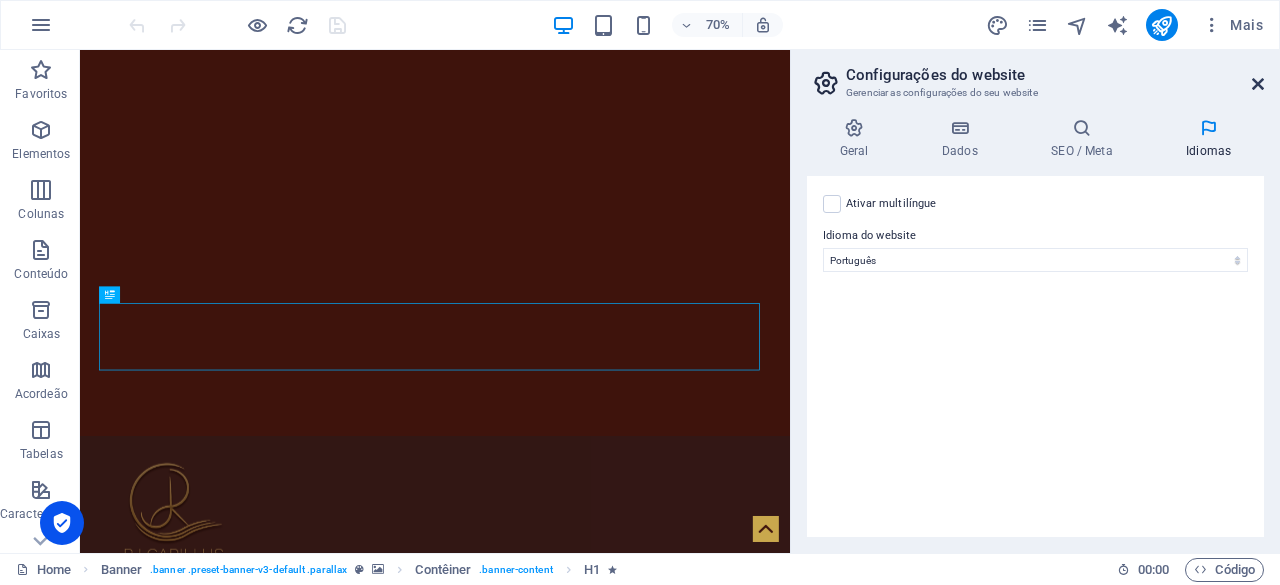 click at bounding box center (1258, 84) 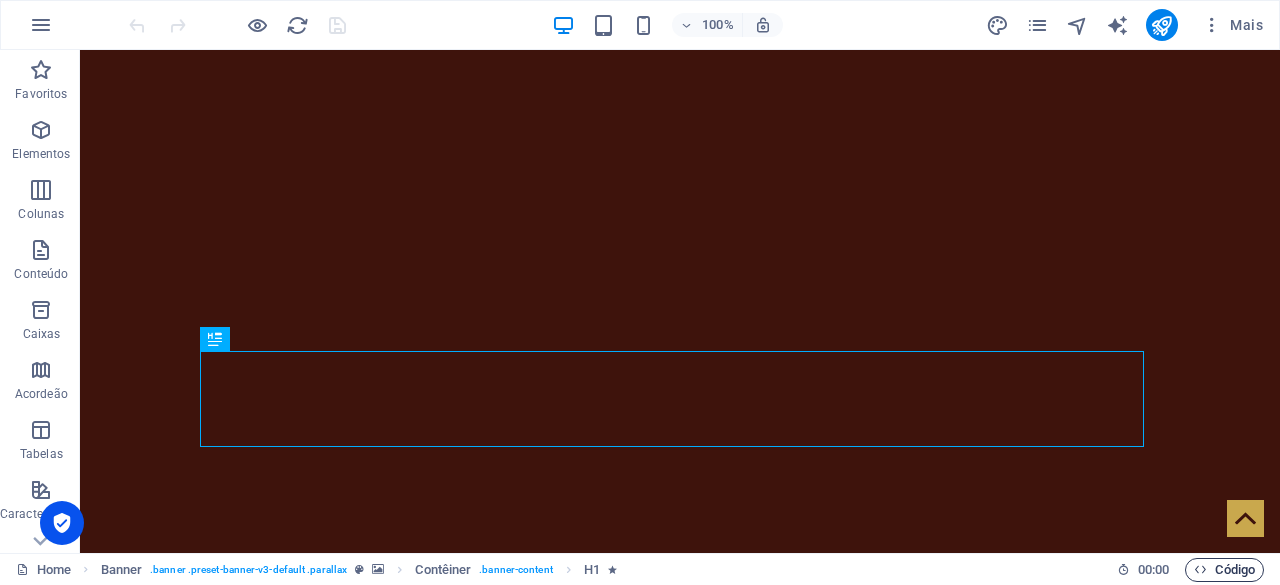 click on "Código" at bounding box center (1224, 570) 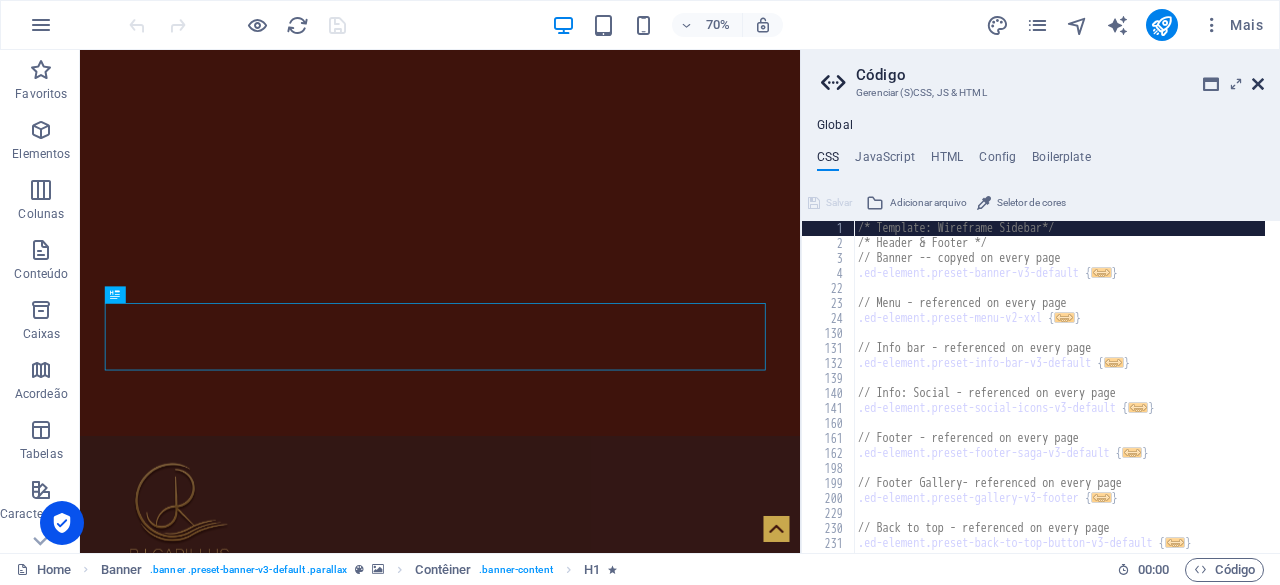 click at bounding box center [1258, 84] 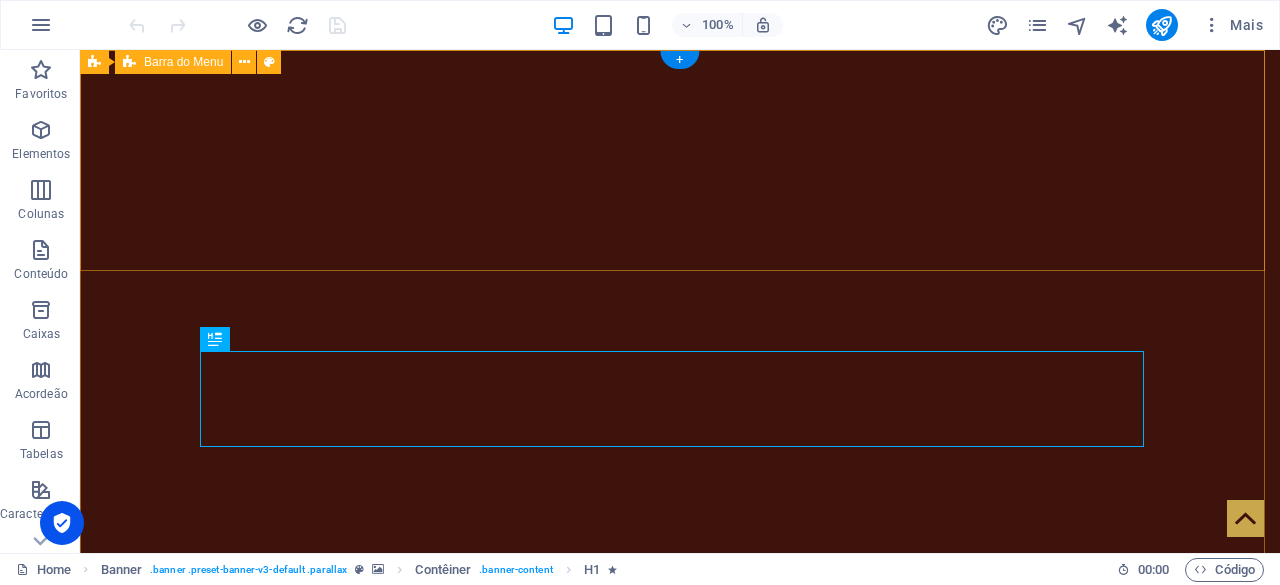 click on "Home About us Service Pricing Gallery Contact" at bounding box center [680, 711] 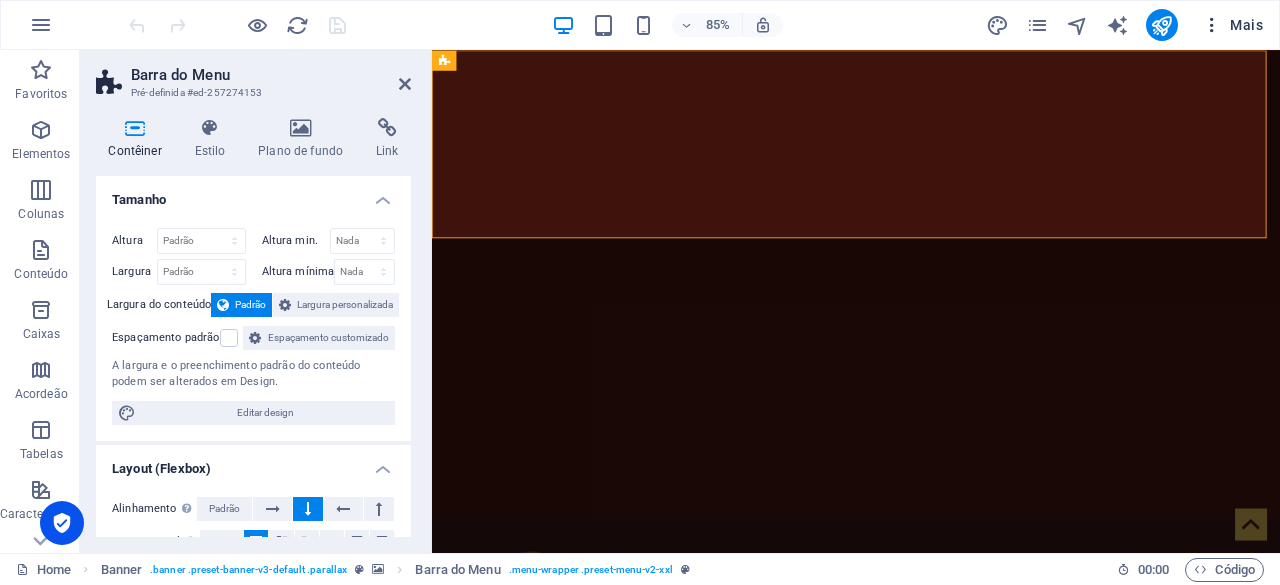 click on "Mais" at bounding box center (1232, 25) 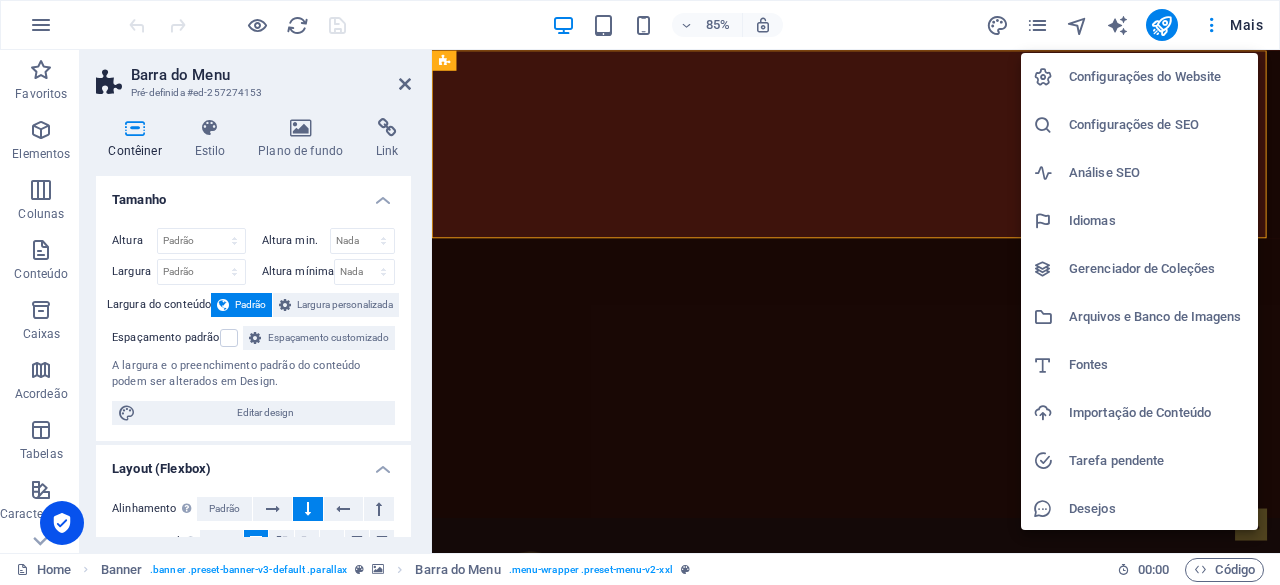 click on "Arquivos e Banco de Imagens" at bounding box center (1157, 317) 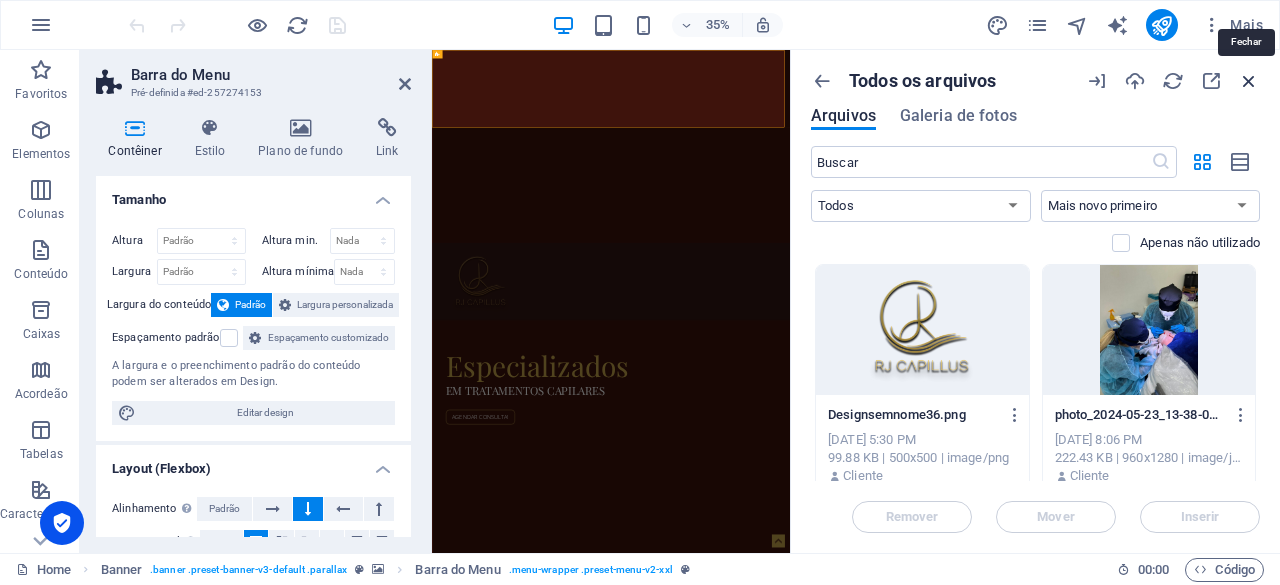 click at bounding box center [1249, 81] 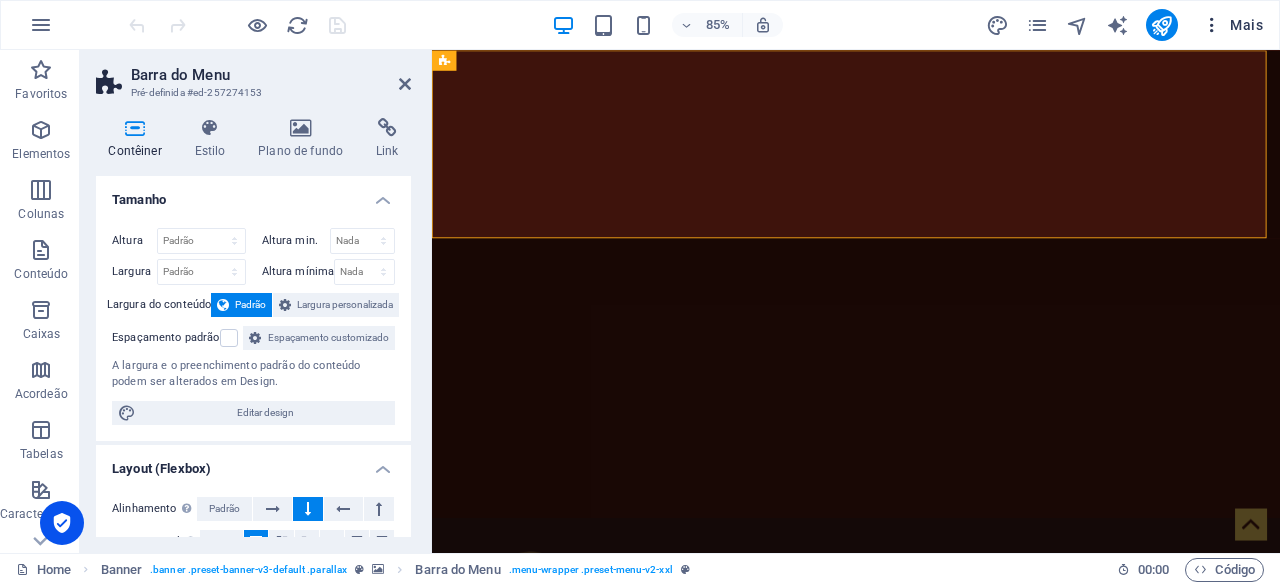 click at bounding box center [1212, 25] 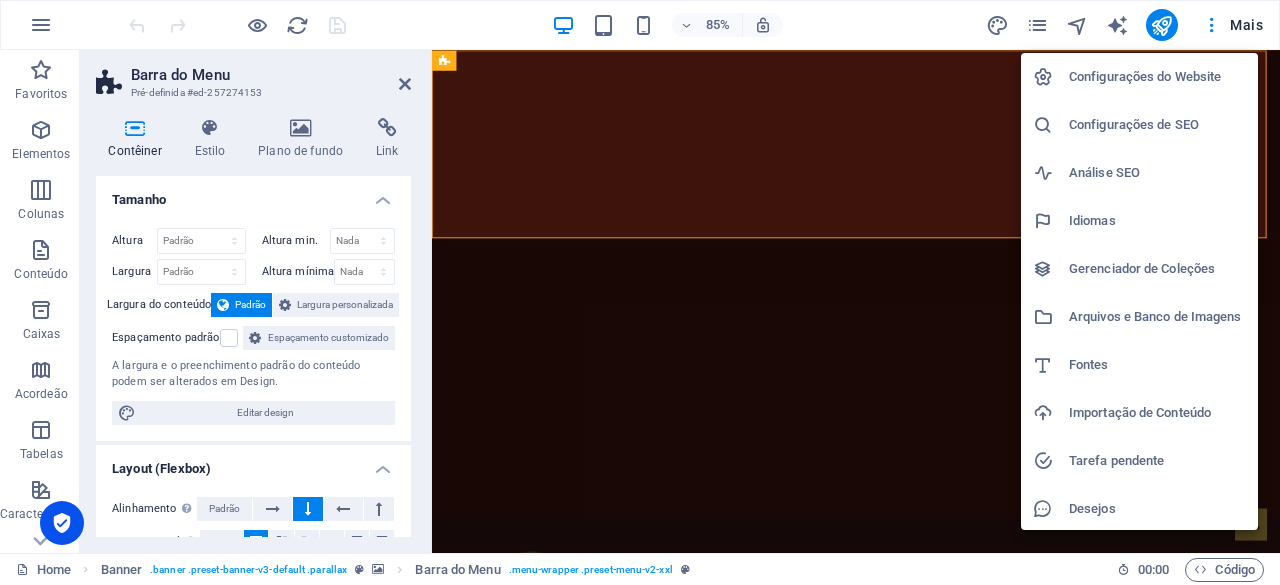 click on "Configurações de SEO" at bounding box center [1157, 125] 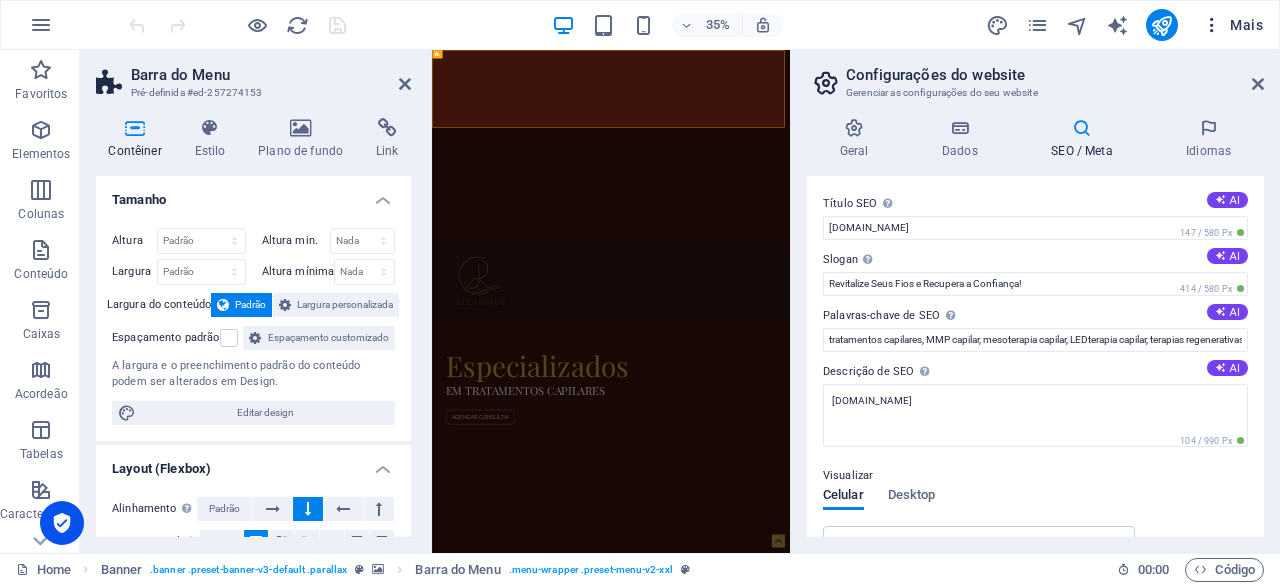 click on "Mais" at bounding box center (1232, 25) 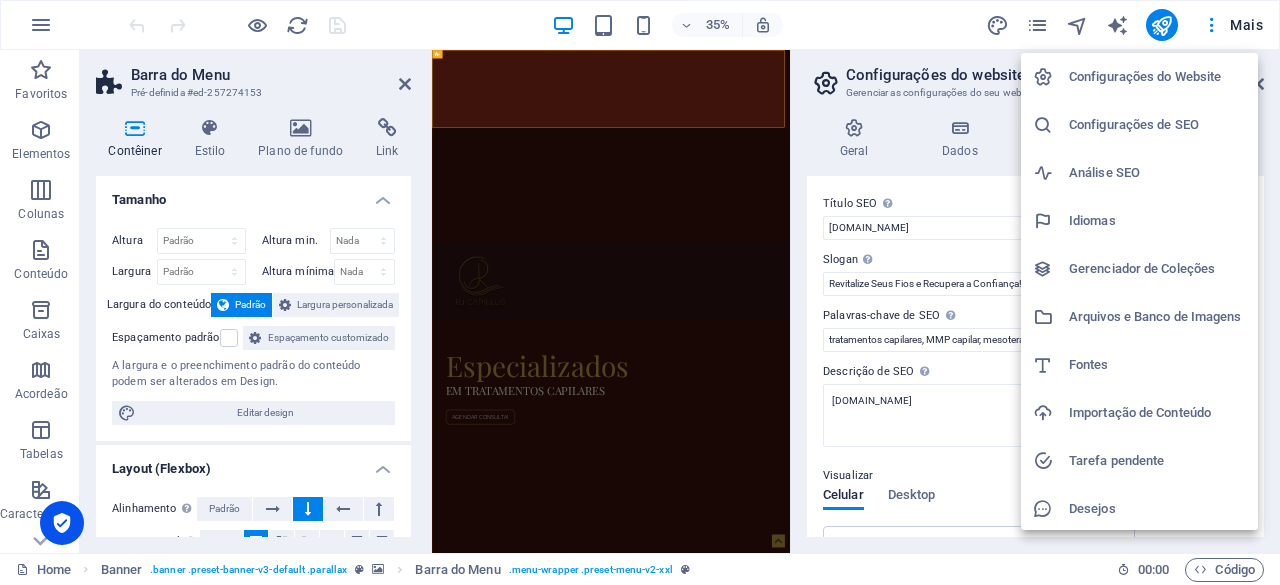 click on "Importação de Conteúdo" at bounding box center [1157, 413] 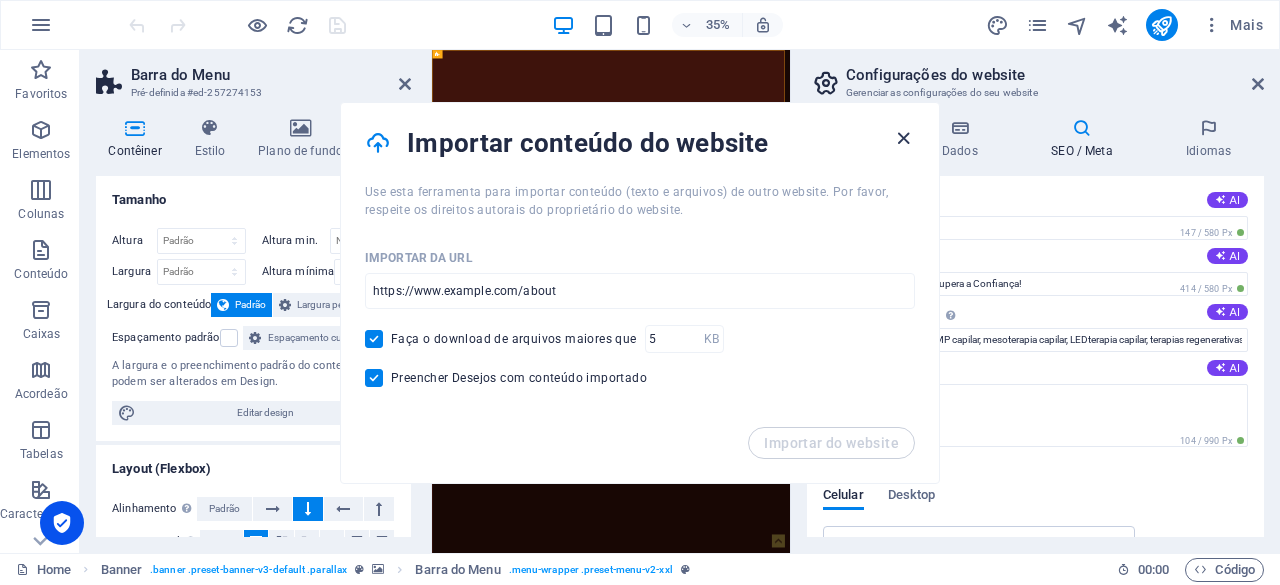 click at bounding box center (903, 138) 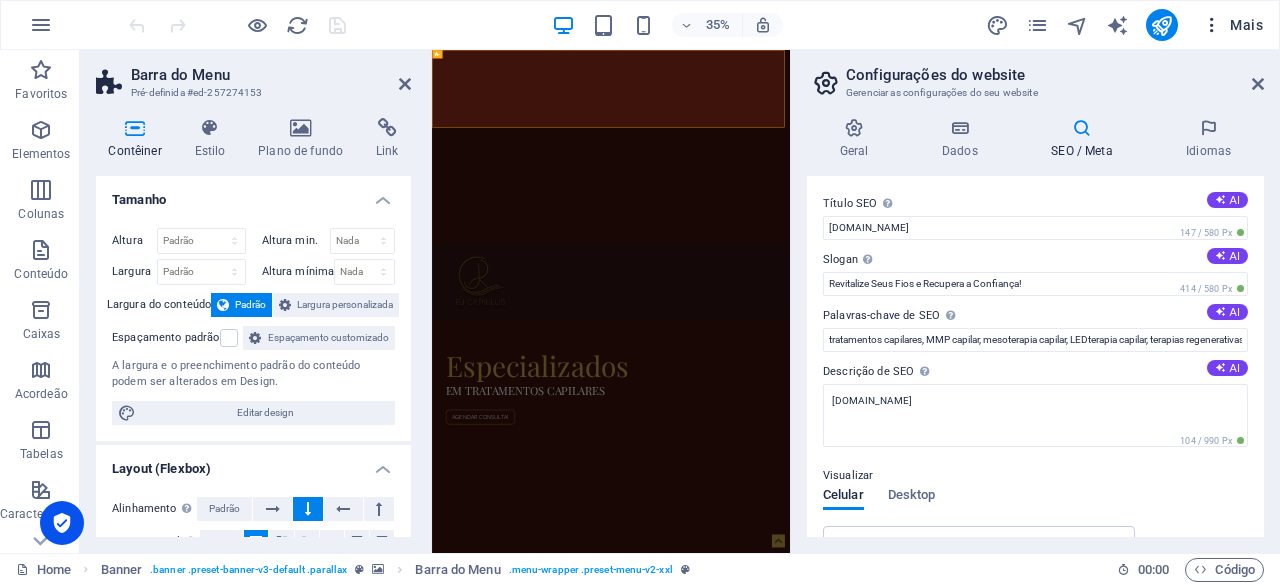 click on "Mais" at bounding box center [1232, 25] 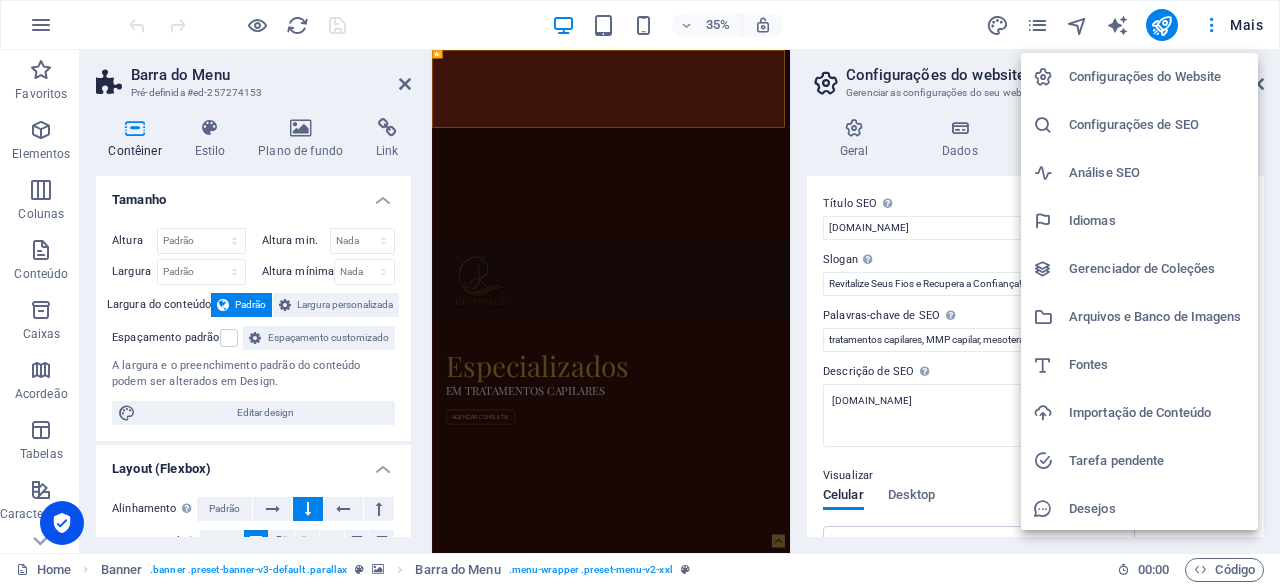 click at bounding box center (62, 523) 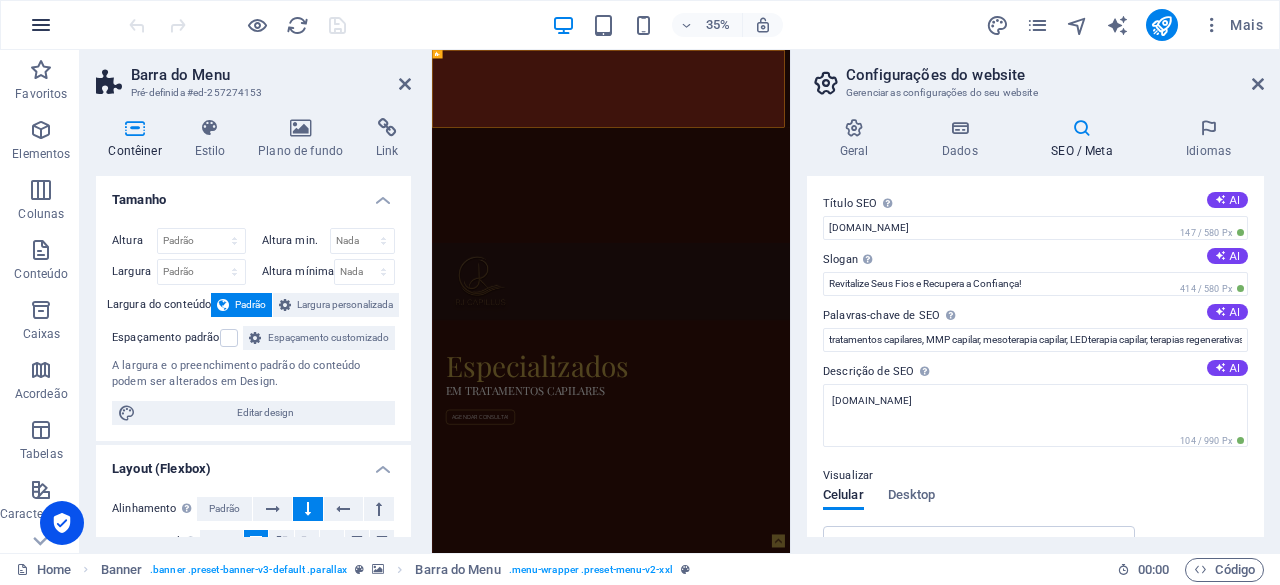 click at bounding box center [41, 25] 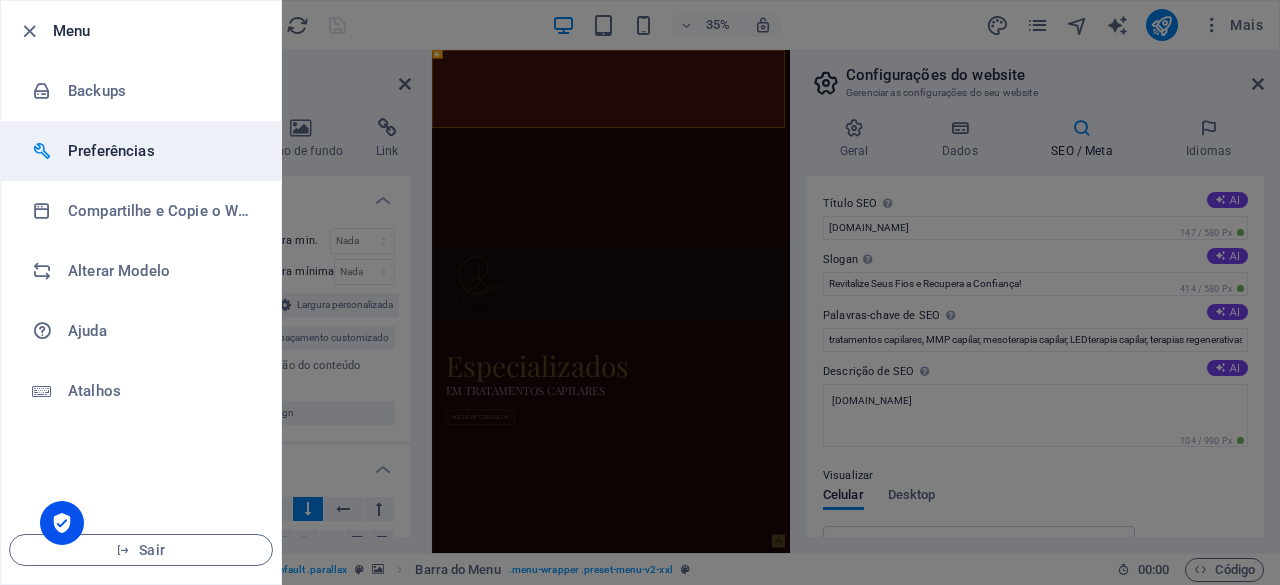 click on "Preferências" at bounding box center [160, 151] 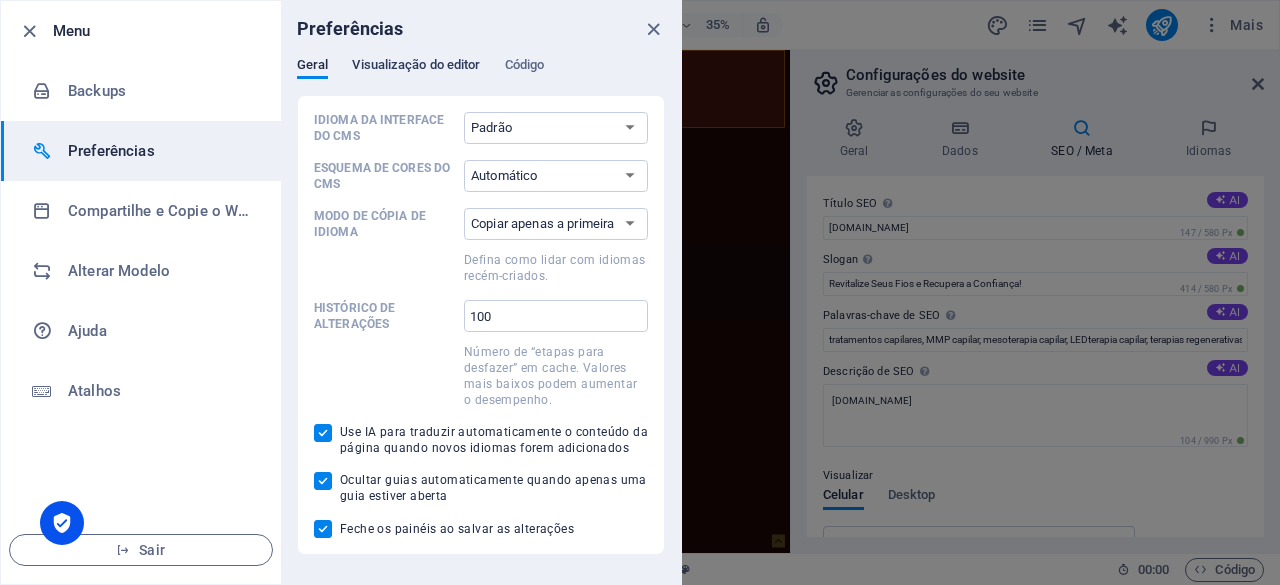 click on "Visualização do editor" at bounding box center (416, 67) 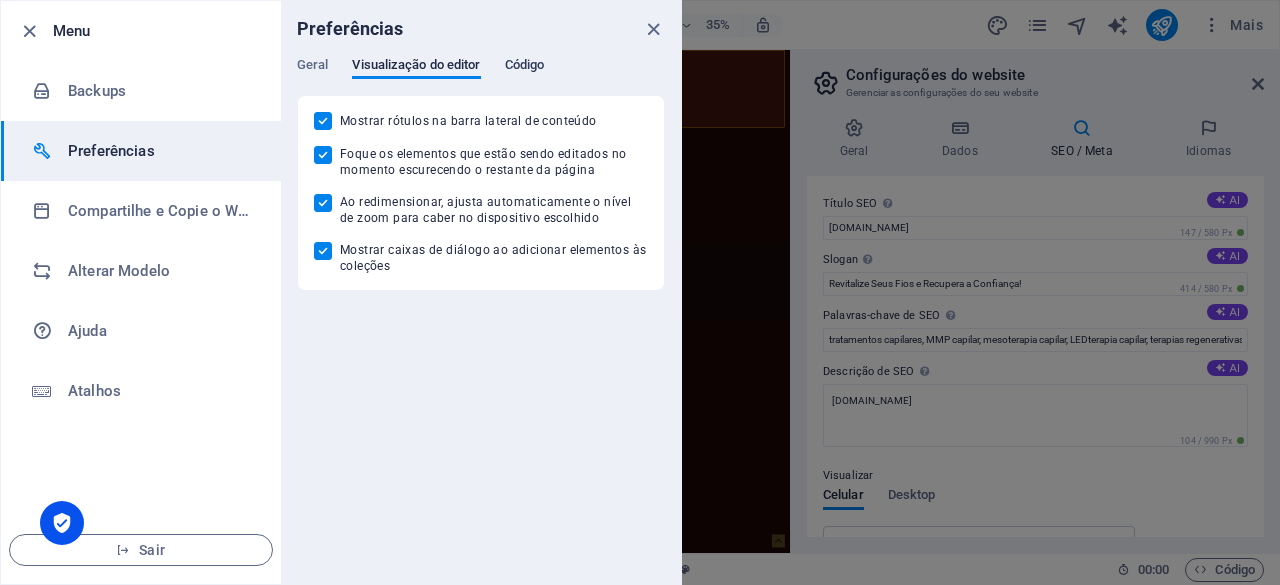 click on "Código" at bounding box center (525, 67) 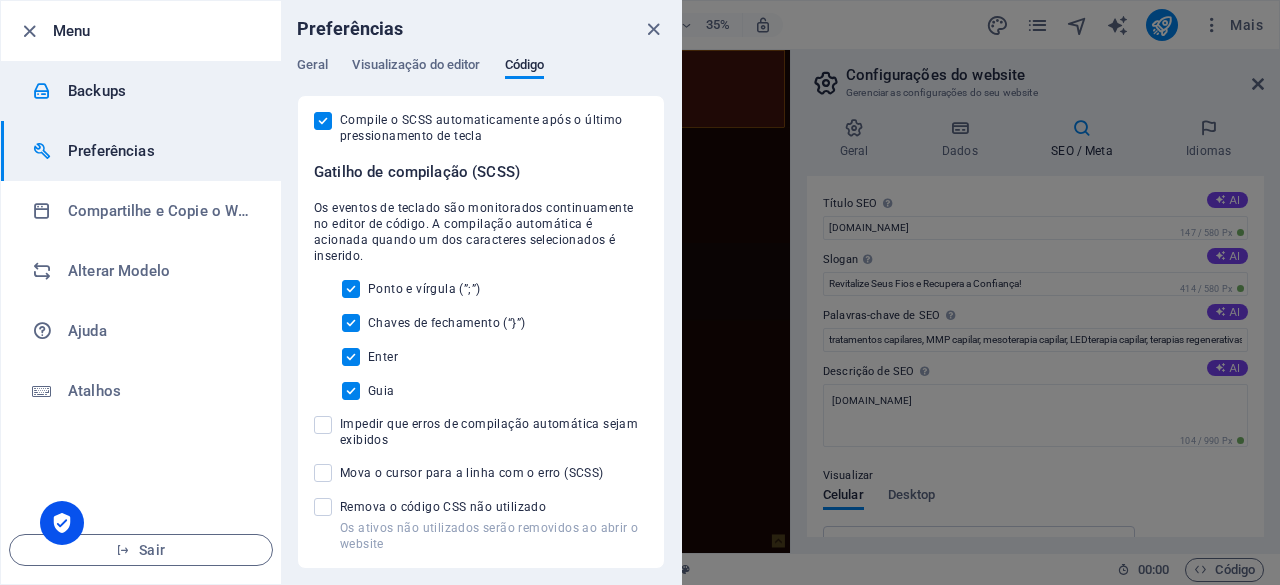 click on "Backups" at bounding box center [160, 91] 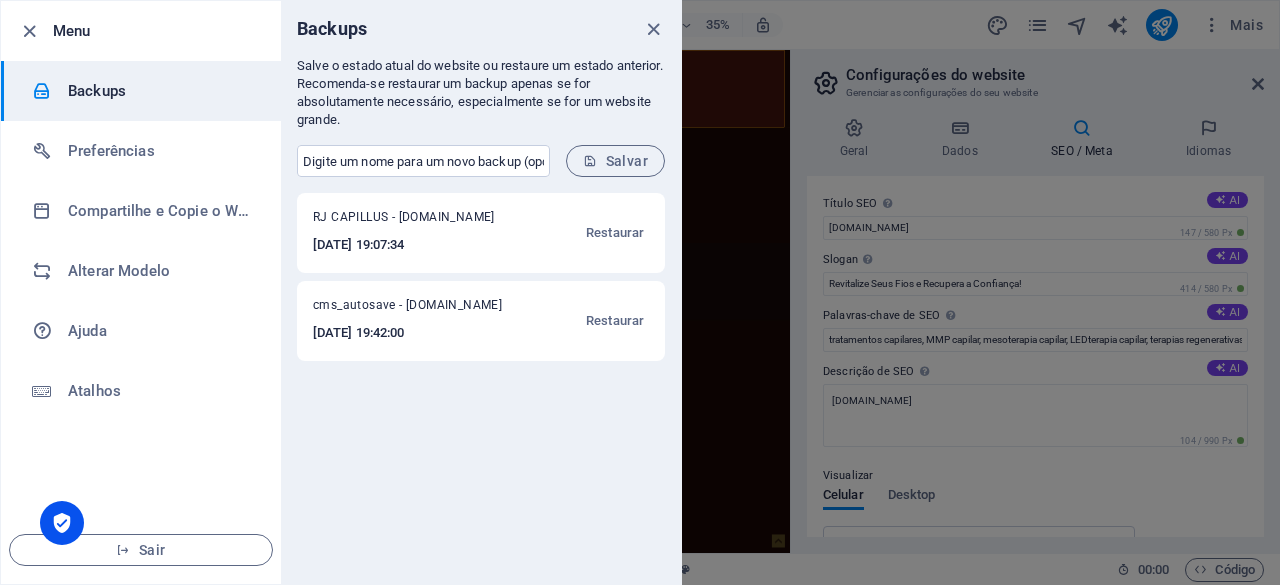 click on "[DATE] 19:07:34" at bounding box center [415, 245] 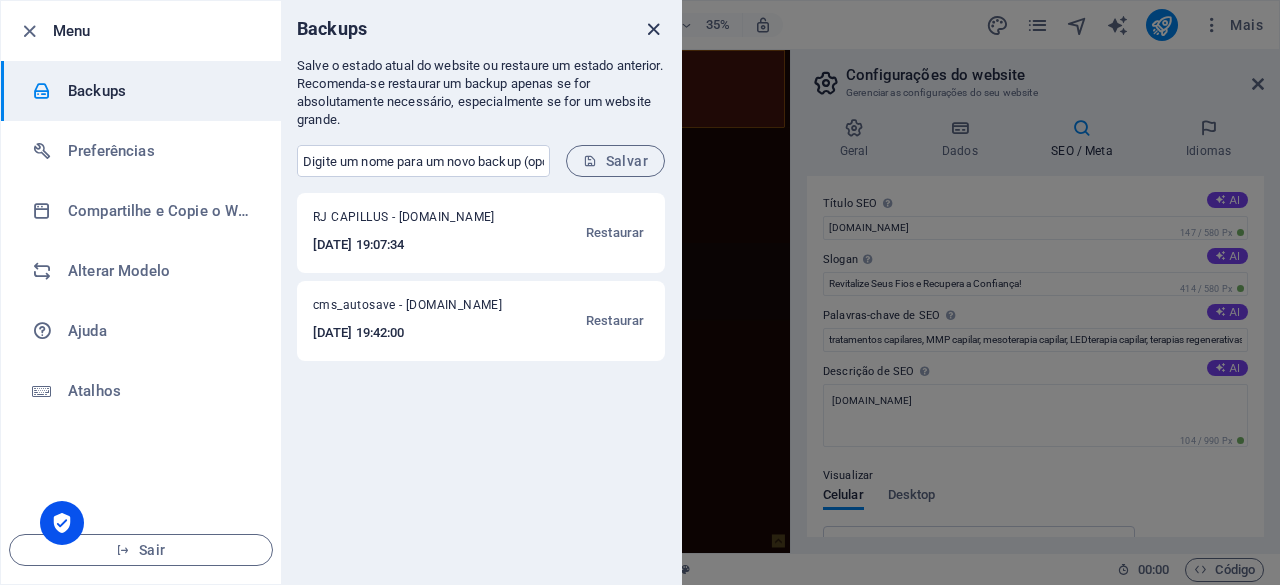 click at bounding box center (653, 29) 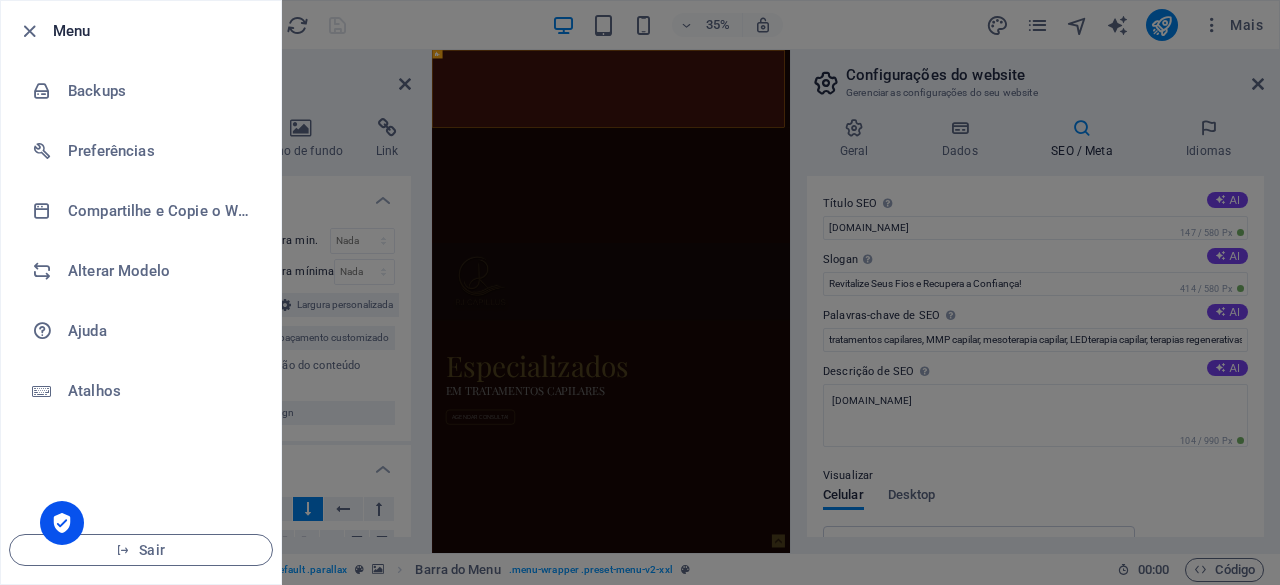 click at bounding box center [640, 292] 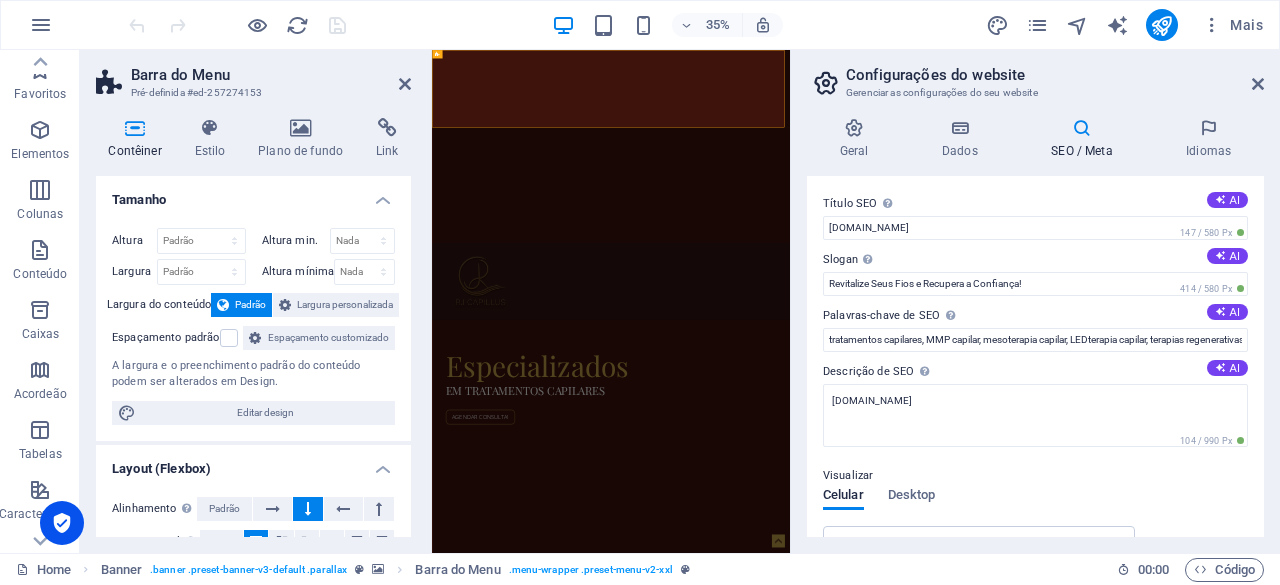 scroll, scrollTop: 0, scrollLeft: 1, axis: horizontal 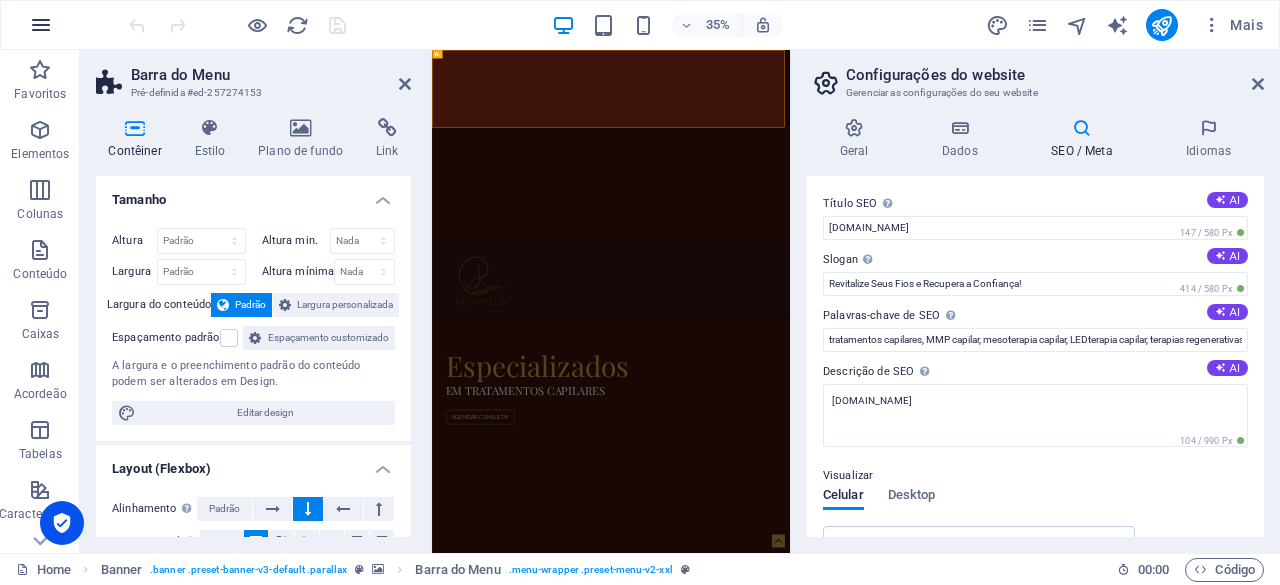click at bounding box center (41, 25) 